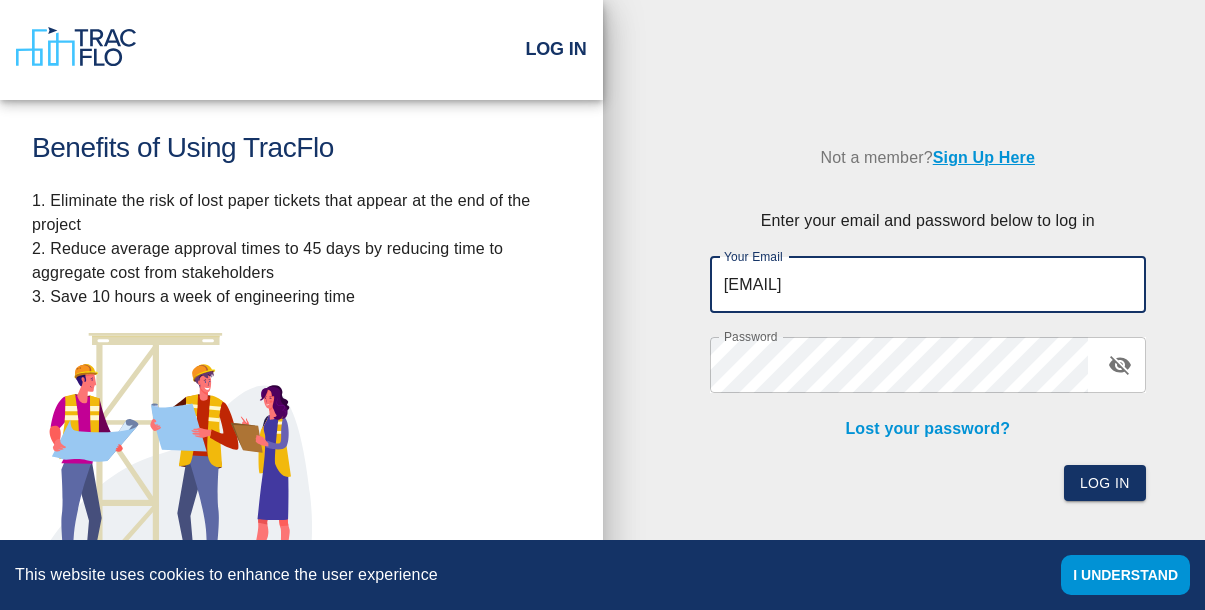 scroll, scrollTop: 0, scrollLeft: 0, axis: both 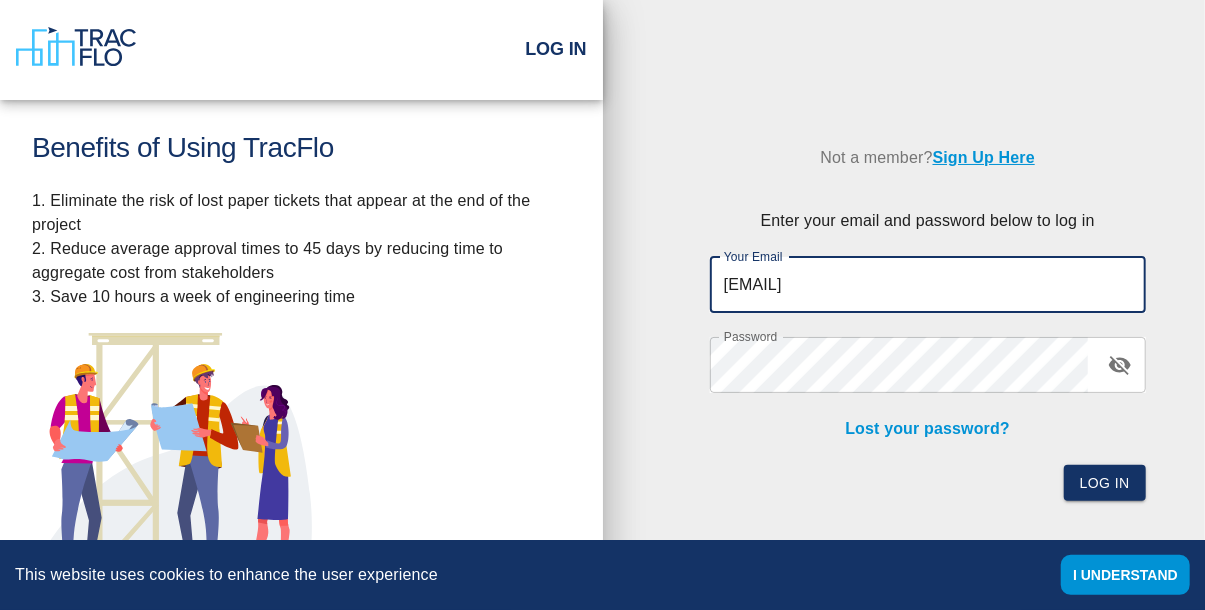 type on "[EMAIL]" 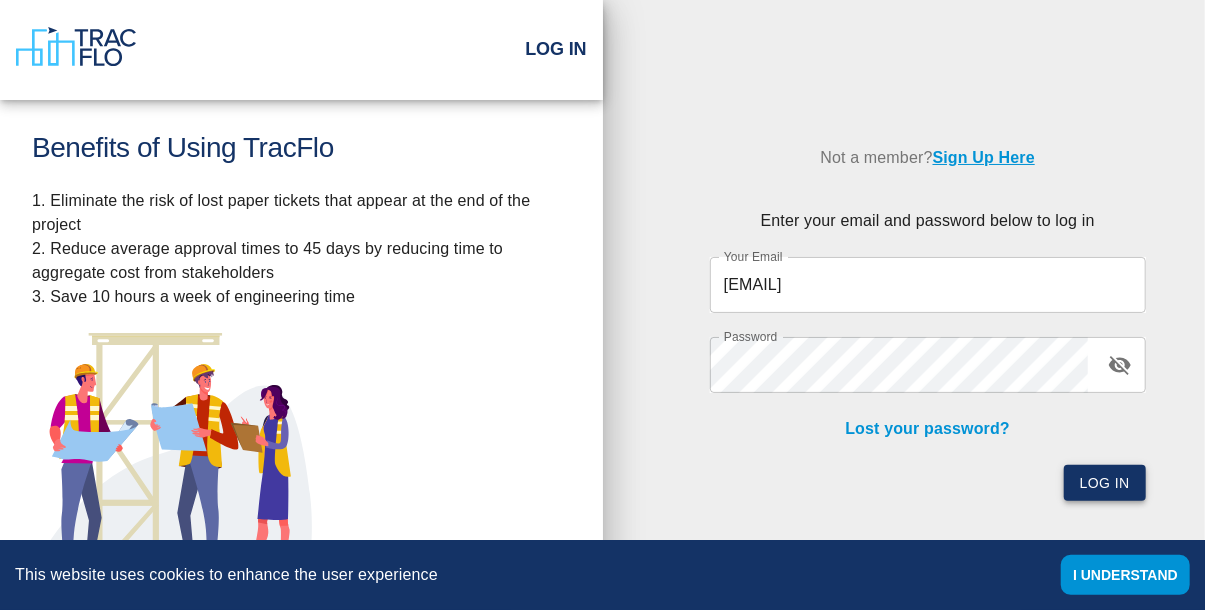 click on "Log In" at bounding box center [1105, 483] 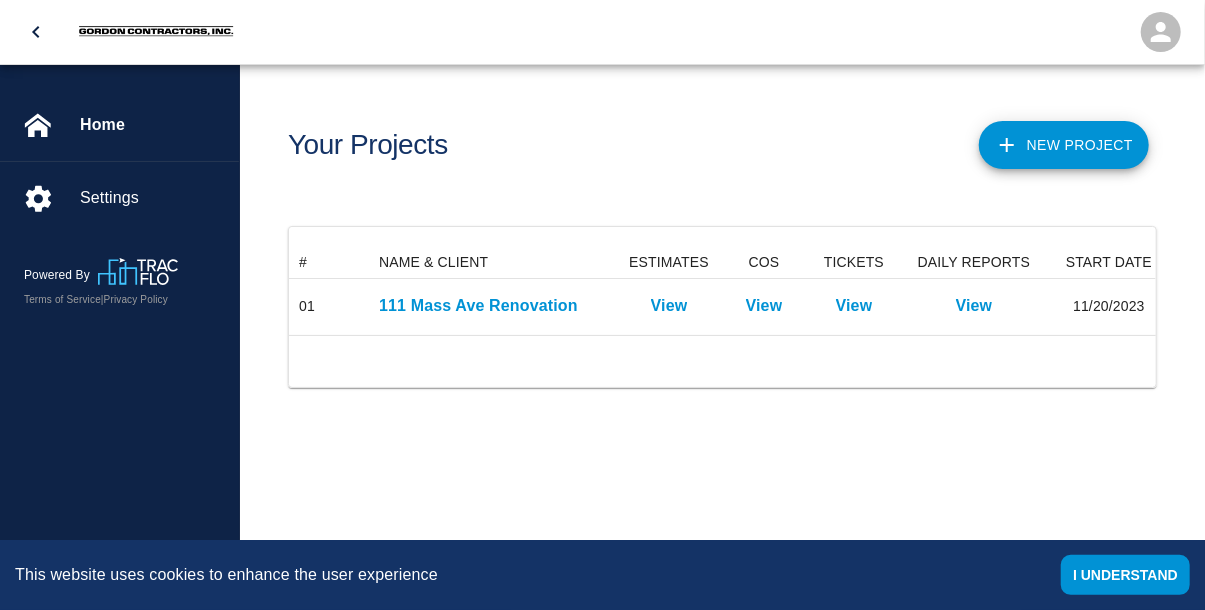 scroll, scrollTop: 1, scrollLeft: 1, axis: both 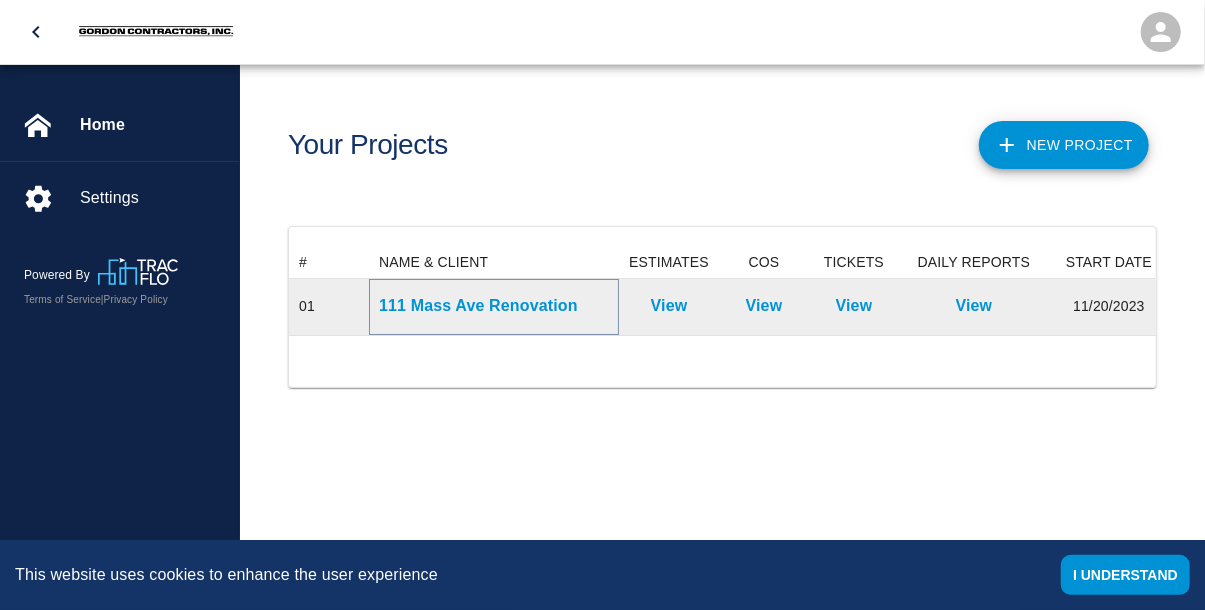 click on "111 Mass Ave Renovation" at bounding box center (494, 306) 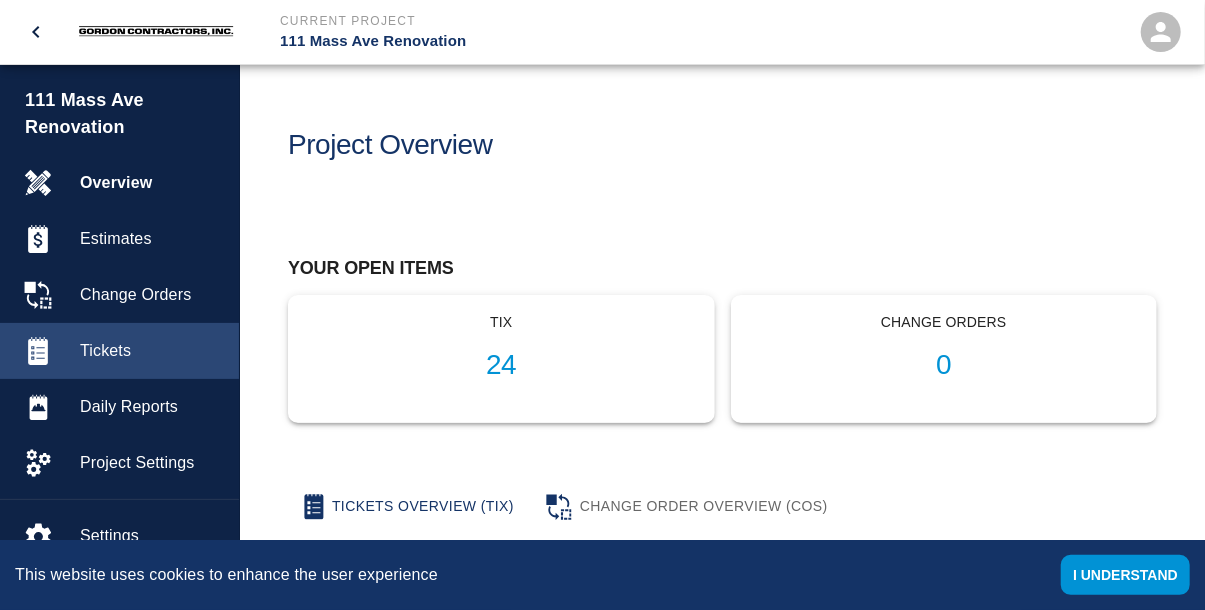 click on "Tickets" at bounding box center (151, 351) 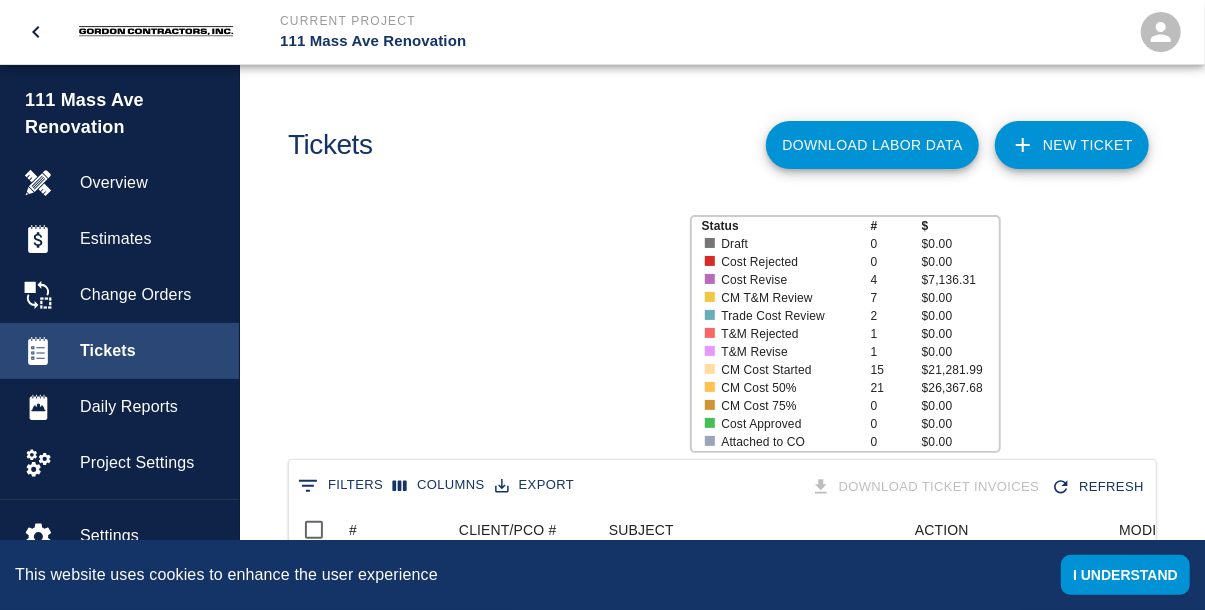 scroll, scrollTop: 1152, scrollLeft: 868, axis: both 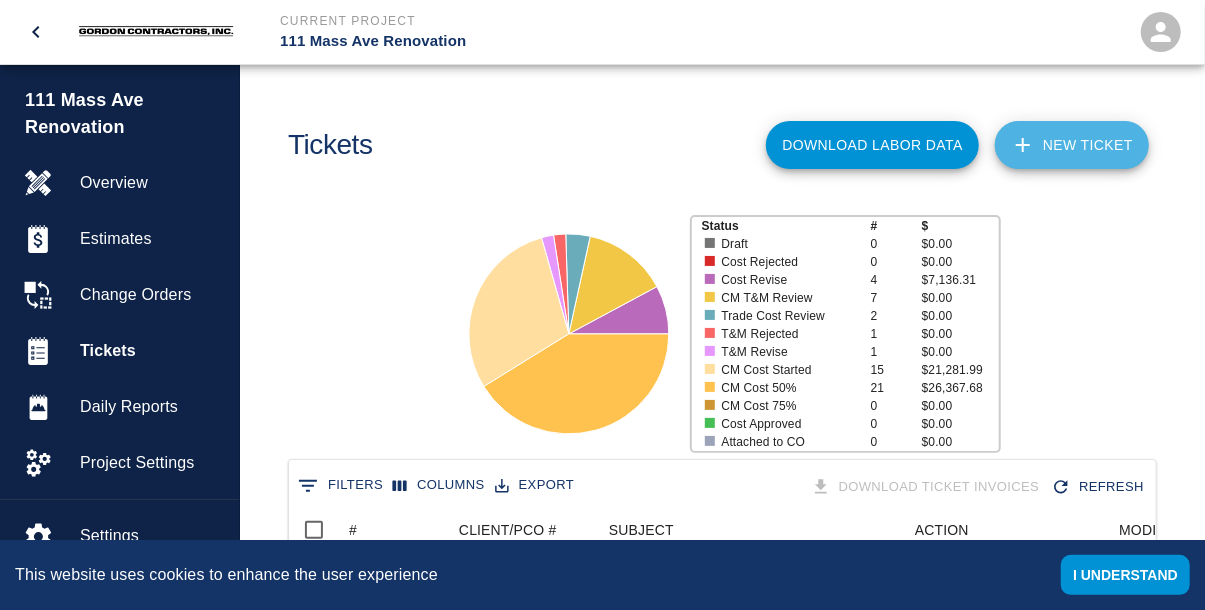 click on "NEW TICKET" at bounding box center [1072, 145] 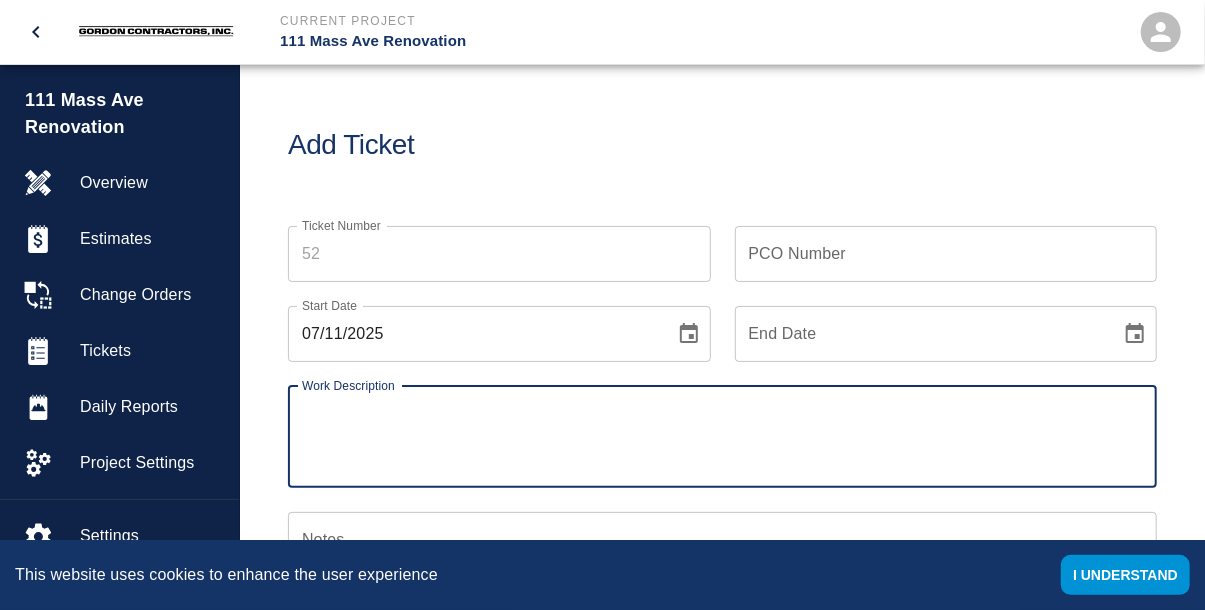 click on "PCO Number" at bounding box center (946, 254) 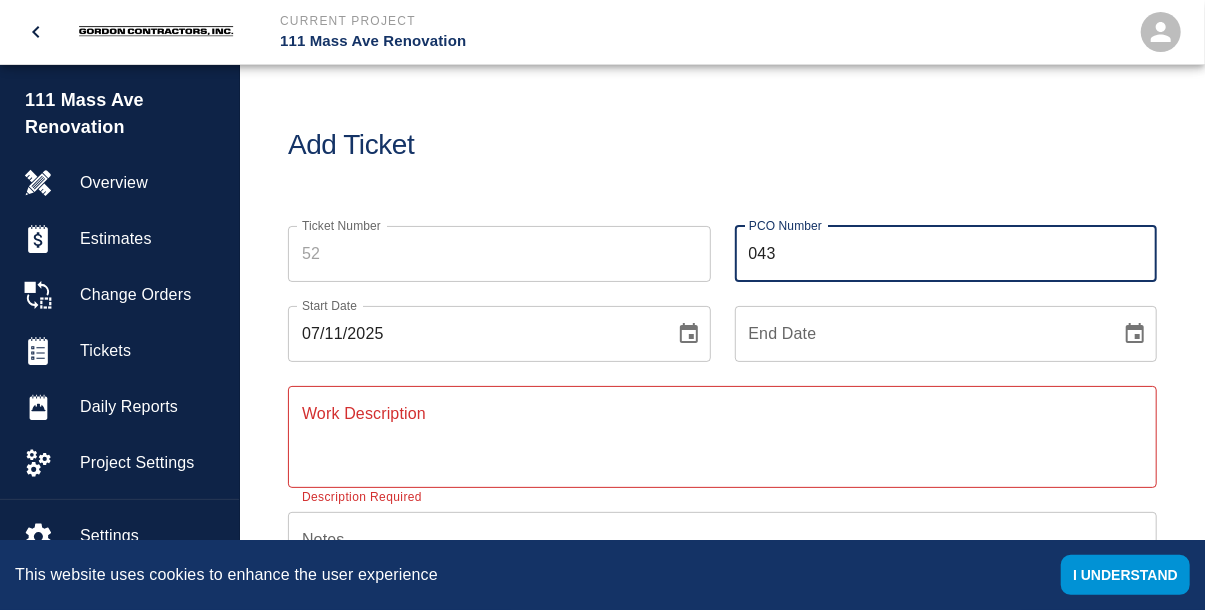 type on "043" 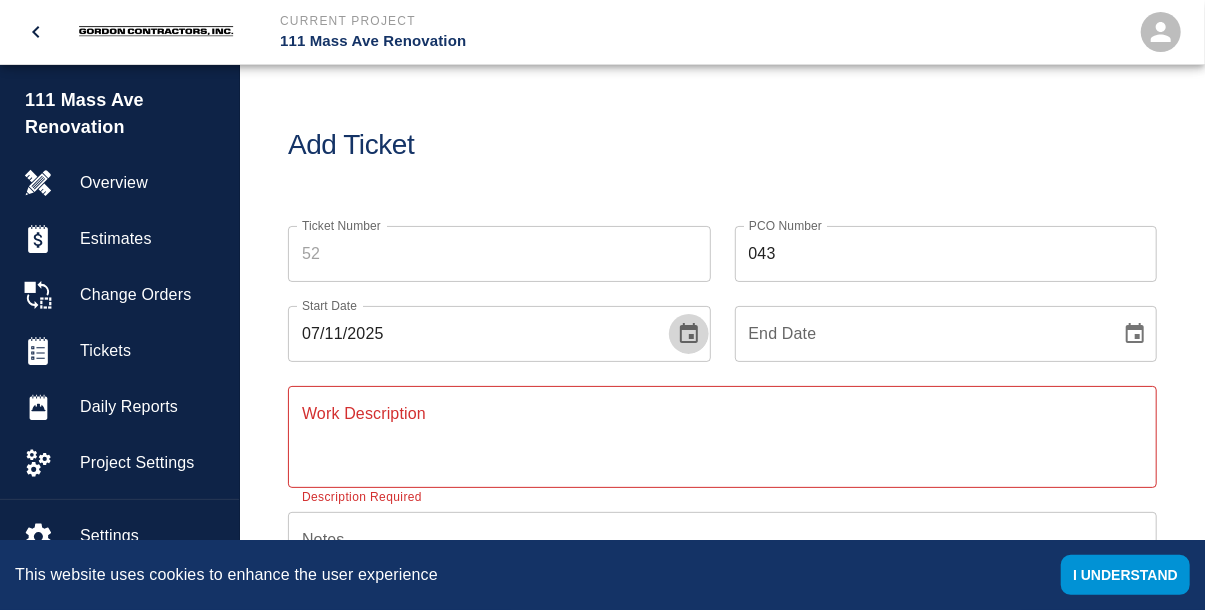 click 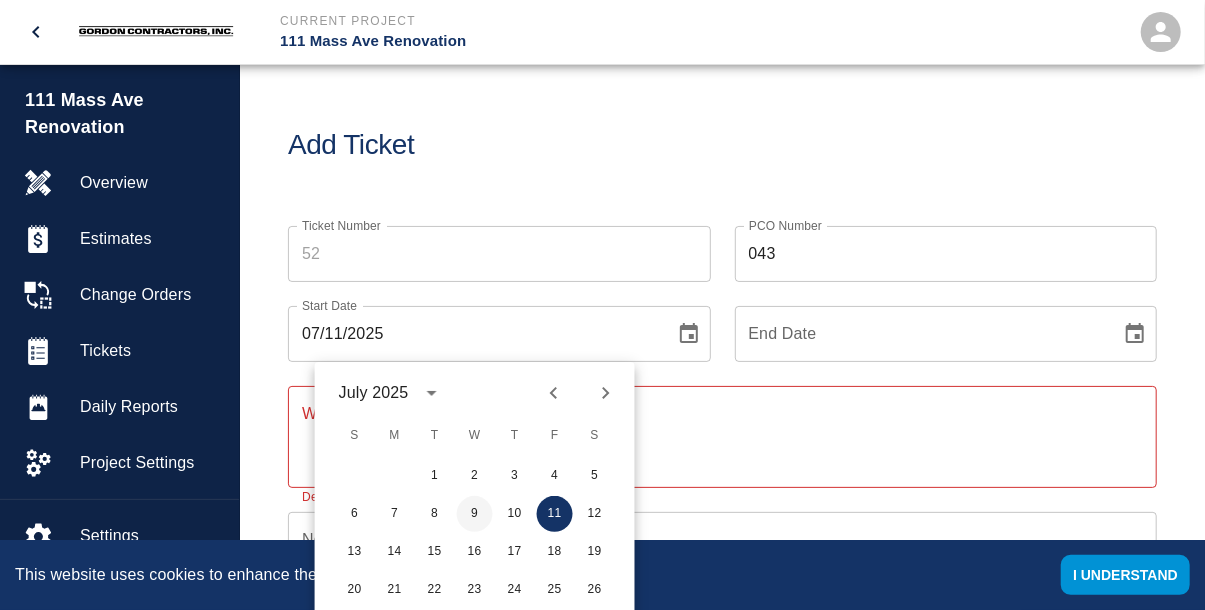 click on "9" at bounding box center (475, 514) 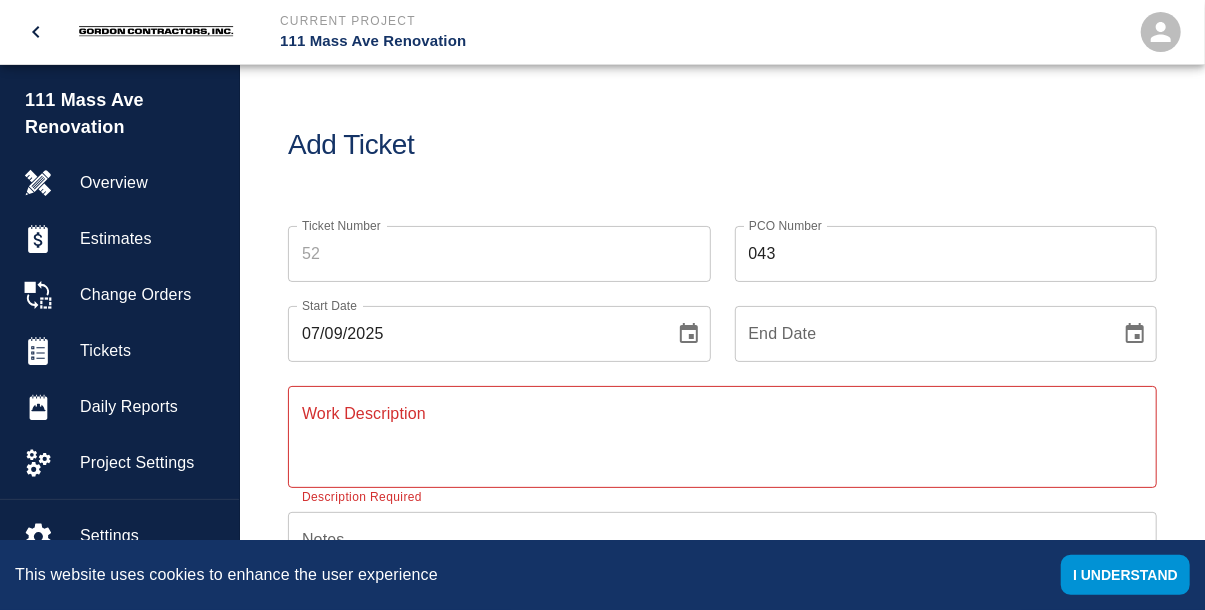 type on "07/09/2025" 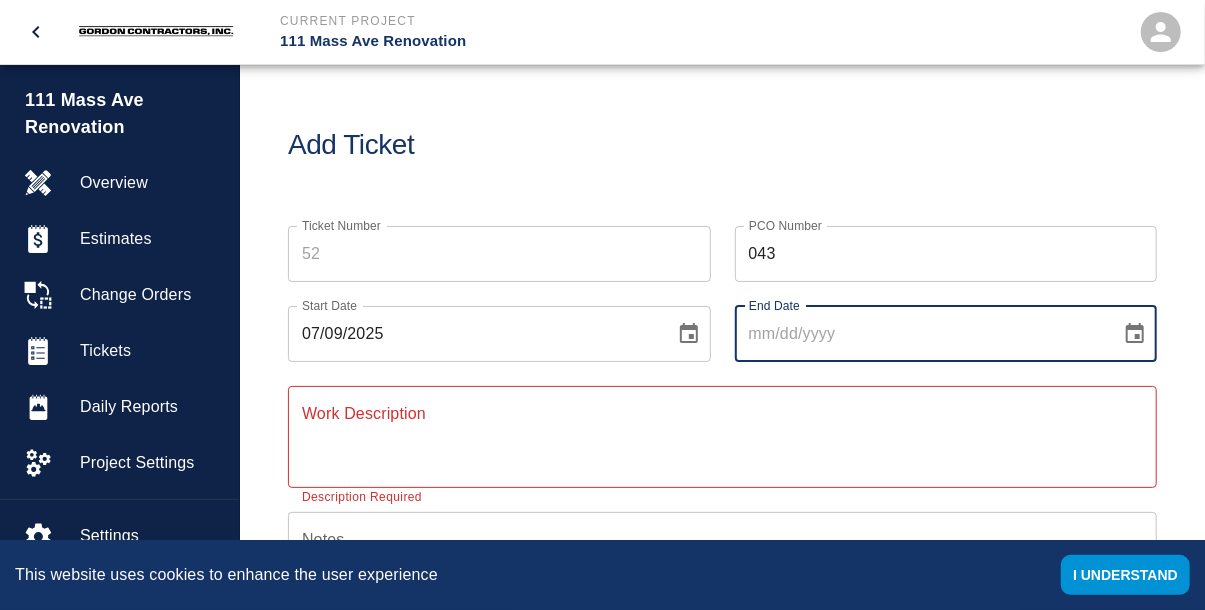click 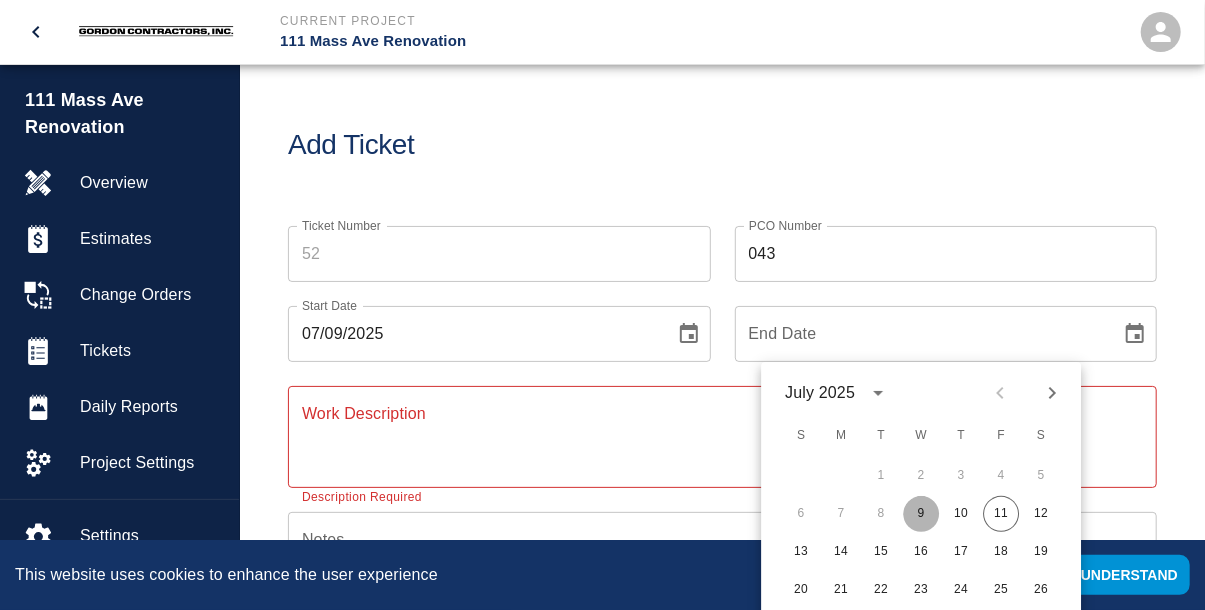 click on "9" at bounding box center [921, 514] 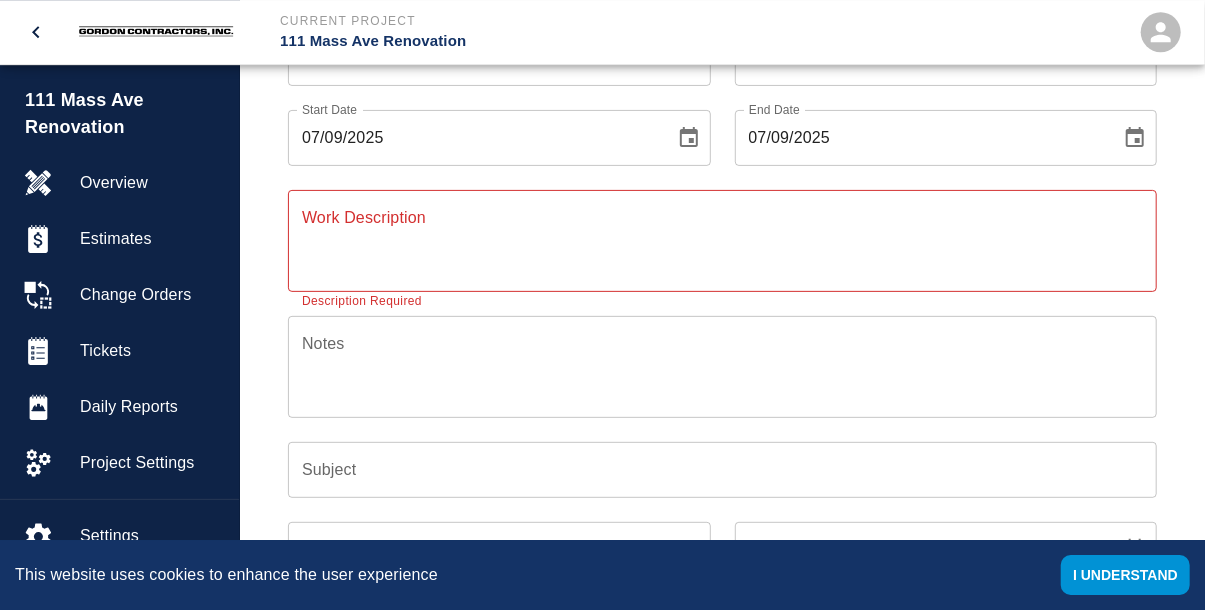 scroll, scrollTop: 208, scrollLeft: 0, axis: vertical 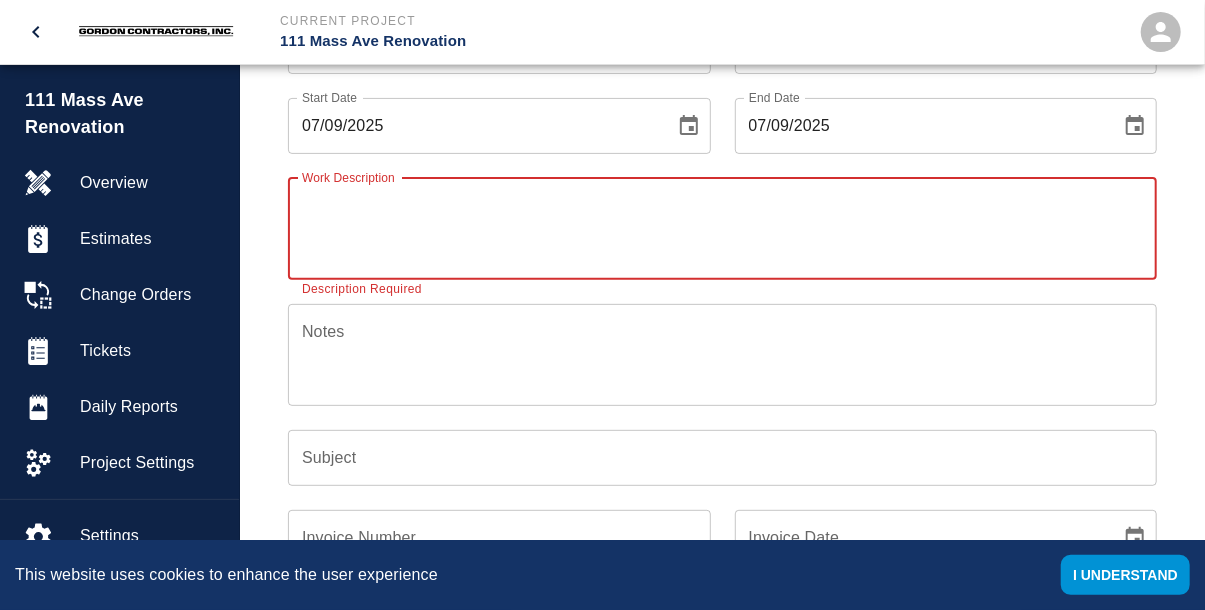 click on "Work Description" at bounding box center [722, 228] 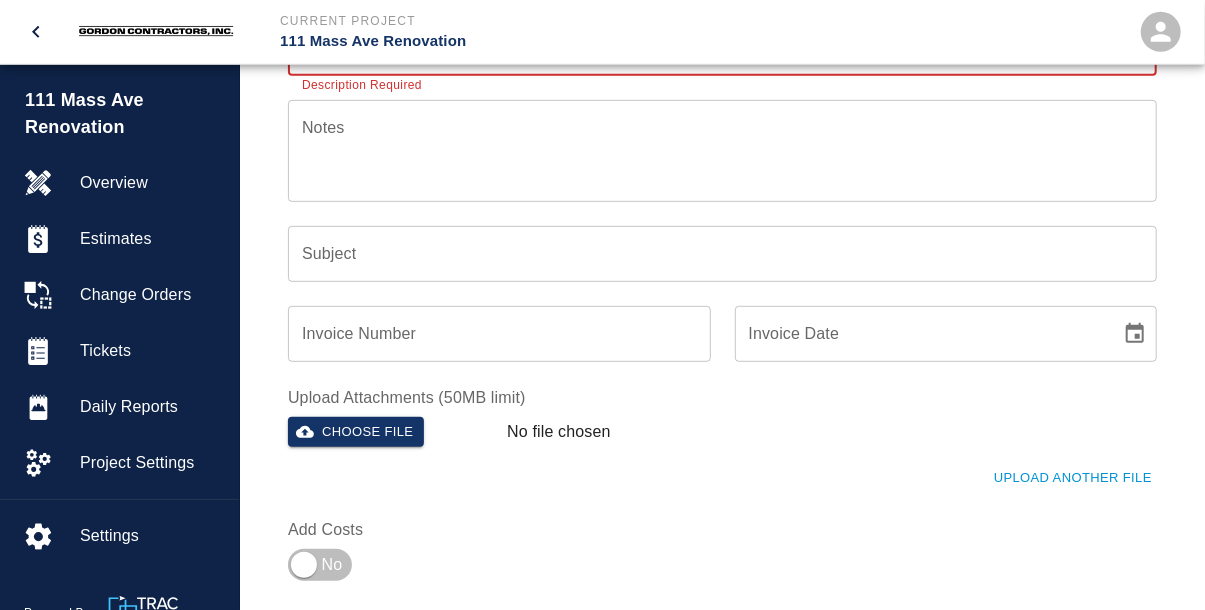 scroll, scrollTop: 416, scrollLeft: 0, axis: vertical 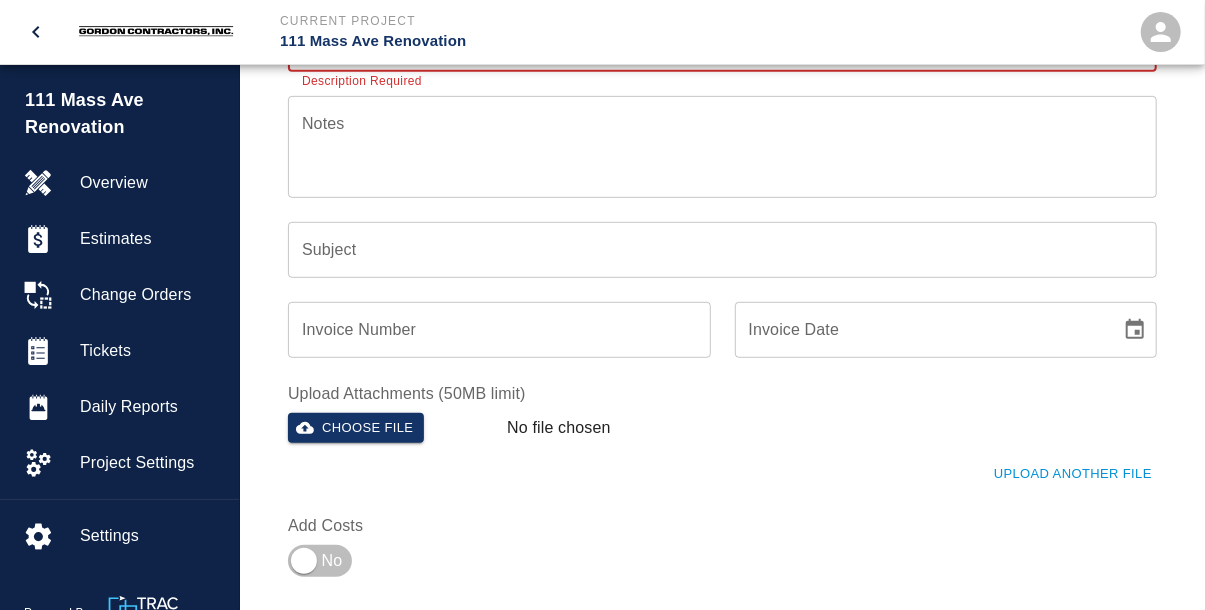 type on "Rework Thru Wall Flashings at Grade (PCI 499)" 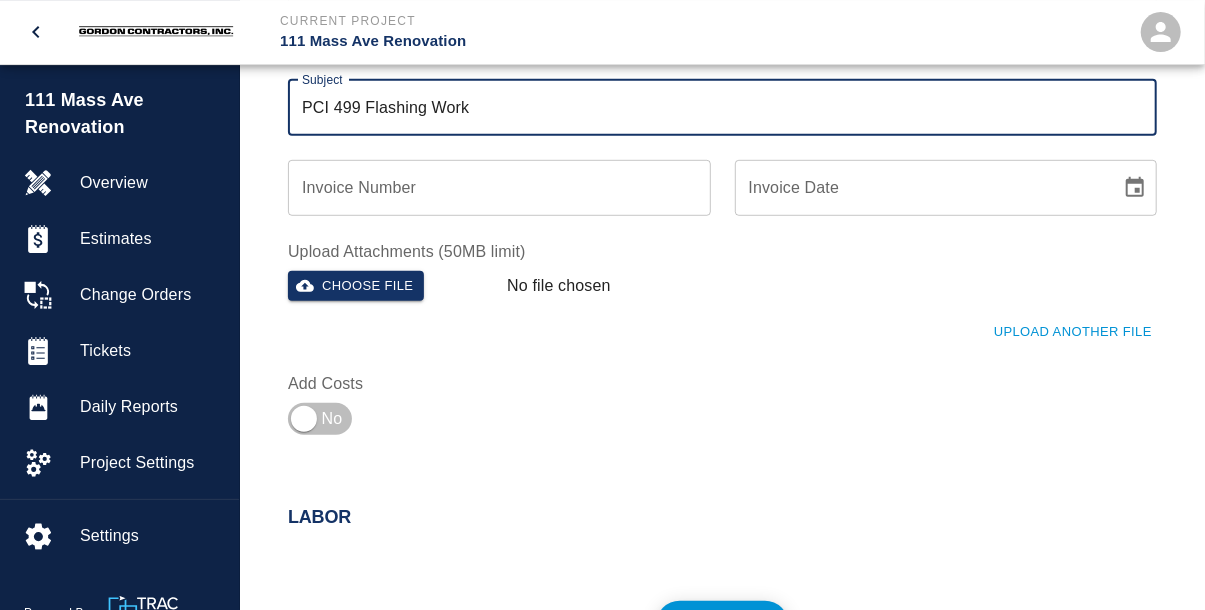 scroll, scrollTop: 624, scrollLeft: 0, axis: vertical 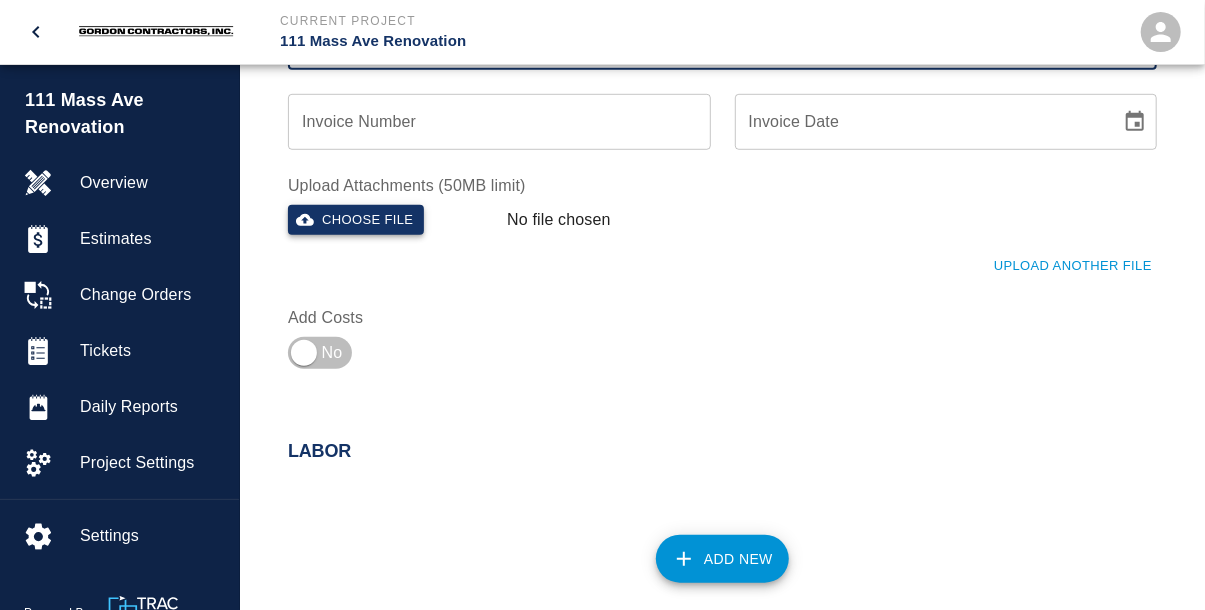 type on "PCI 499 Flashing Work" 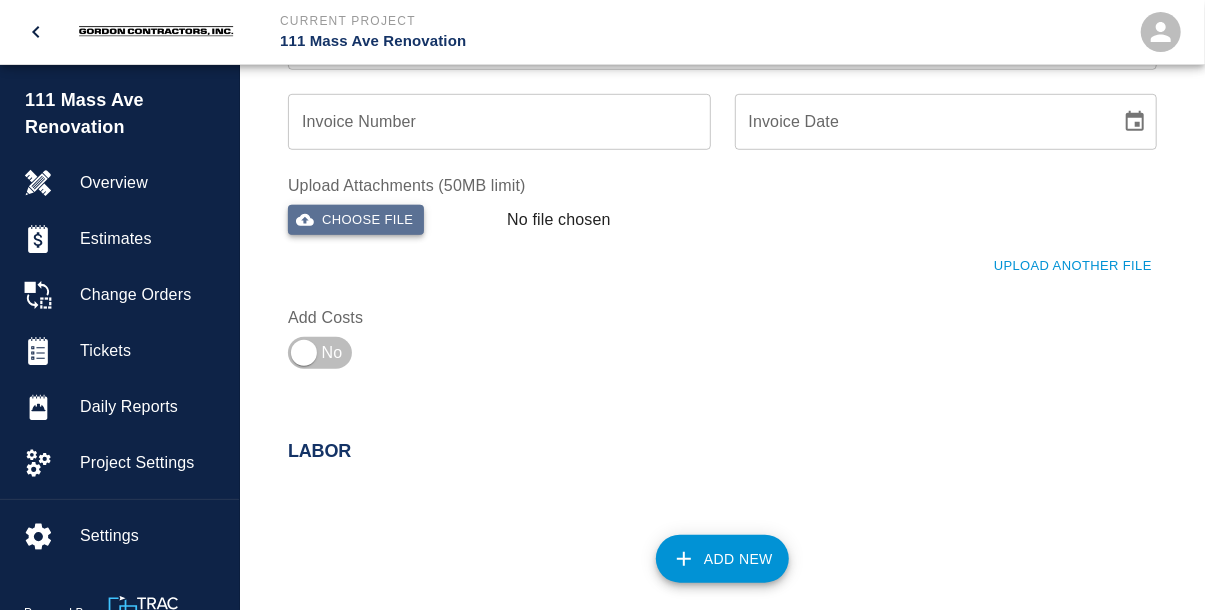 click on "Choose file" at bounding box center (356, 220) 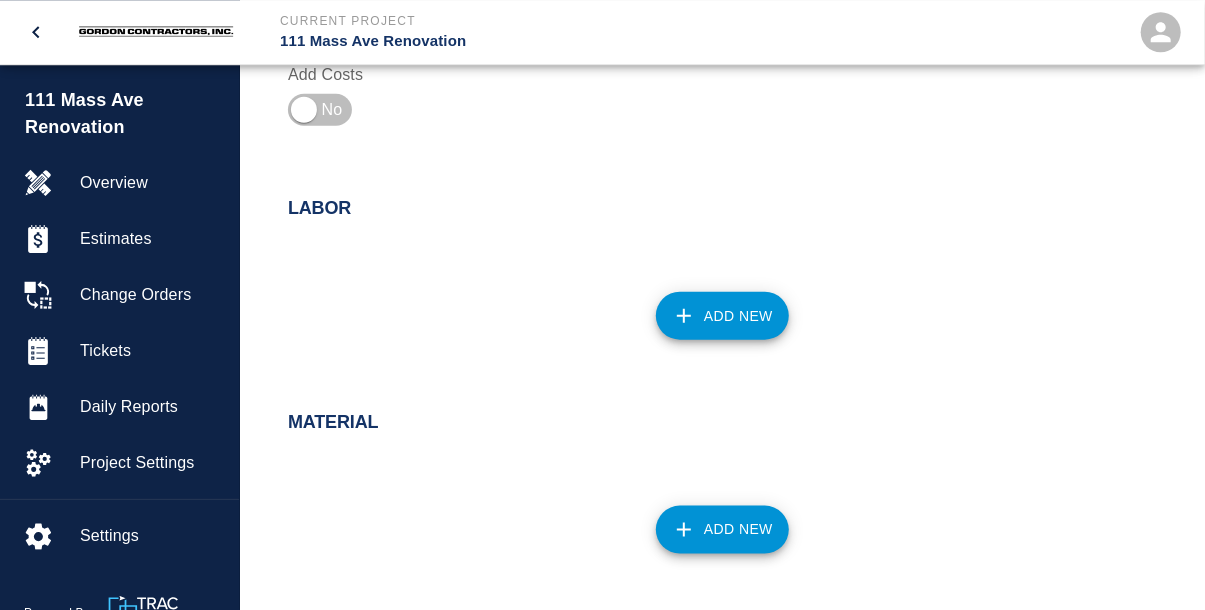 scroll, scrollTop: 783, scrollLeft: 0, axis: vertical 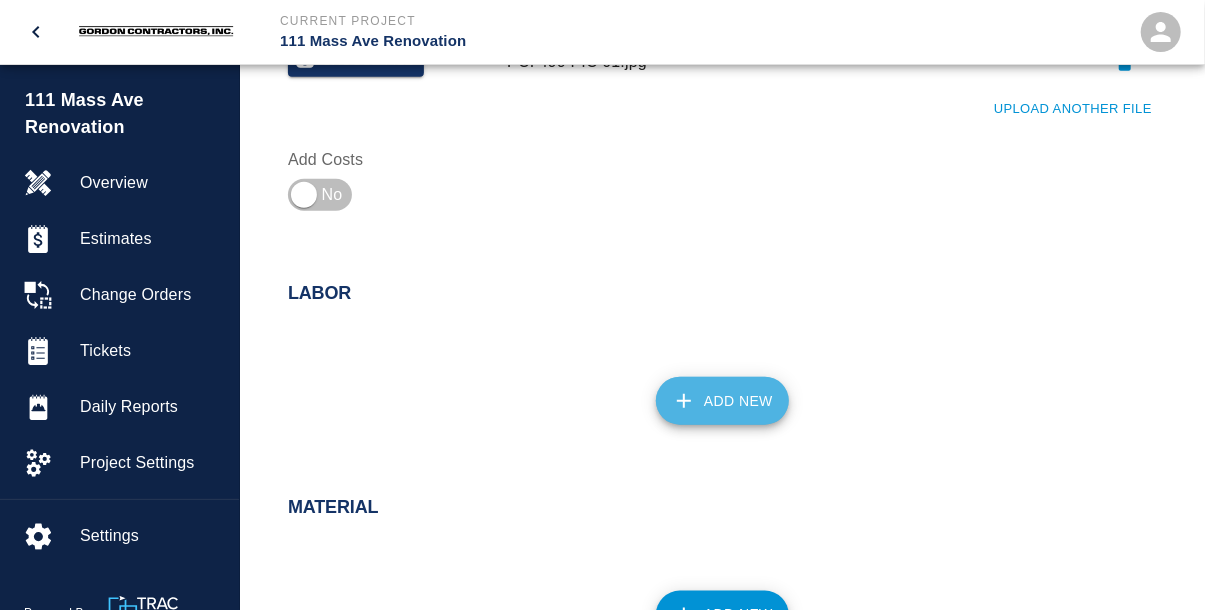 click on "Add New" at bounding box center [722, 401] 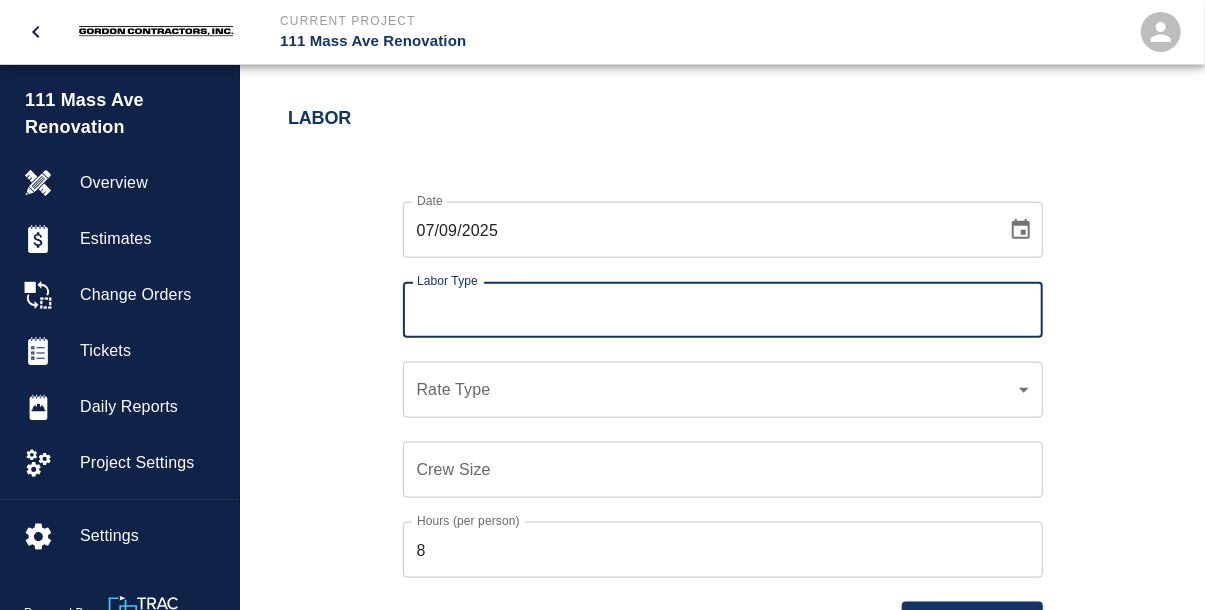 scroll, scrollTop: 991, scrollLeft: 0, axis: vertical 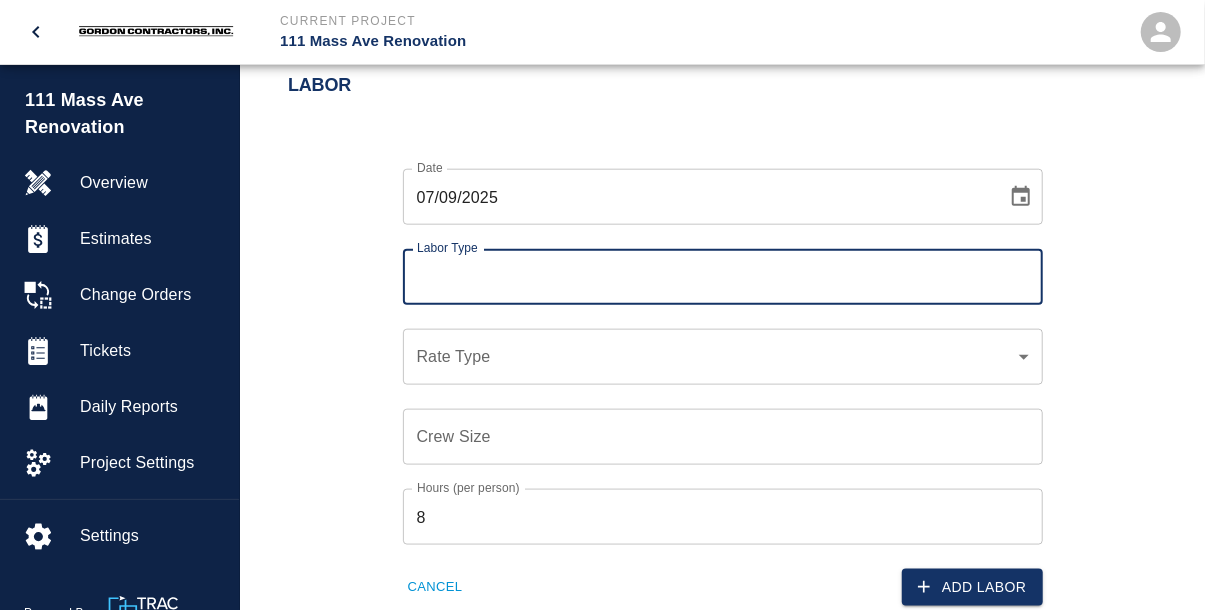 click on "Labor Type" at bounding box center [723, 277] 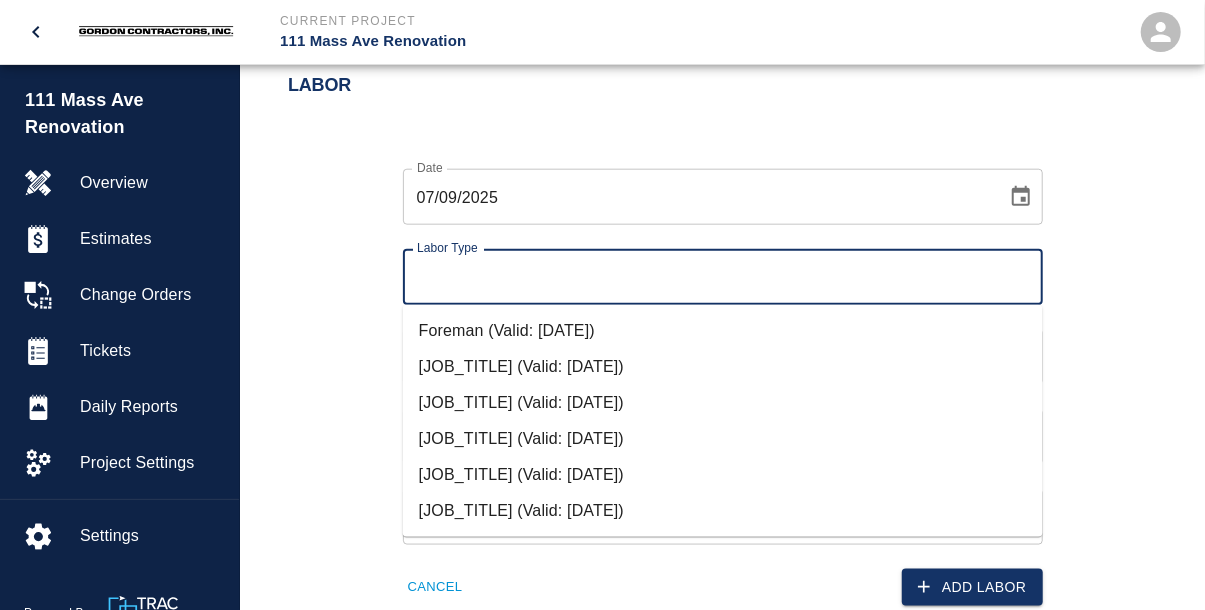 click on "[JOB_TITLE] (Valid: [DATE])" at bounding box center [723, 439] 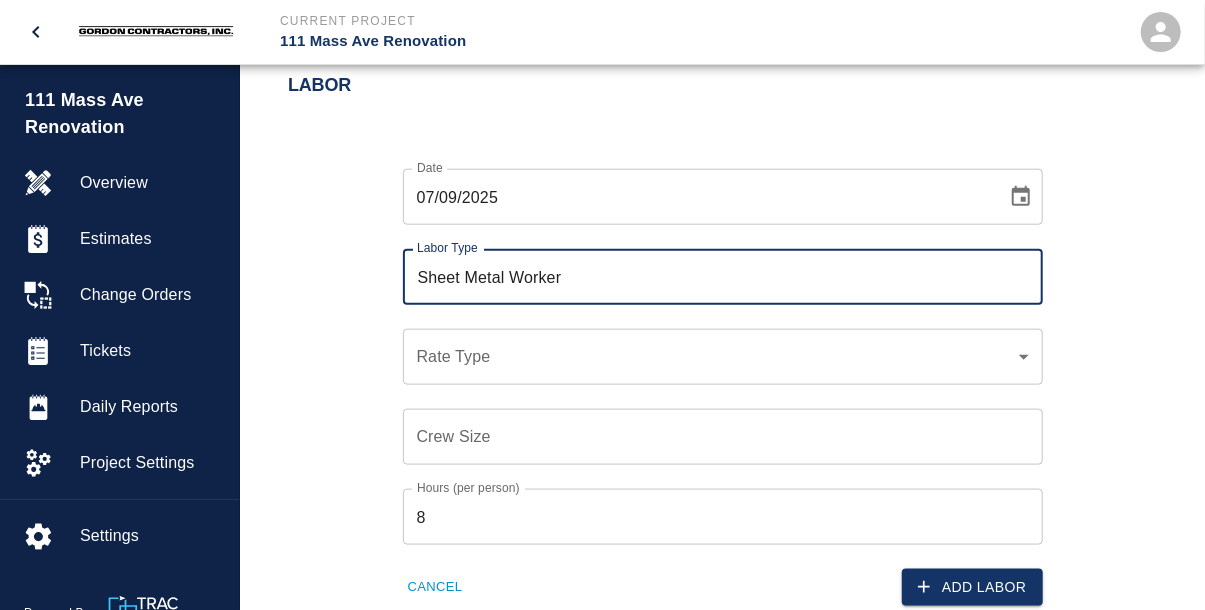 scroll, scrollTop: 1095, scrollLeft: 0, axis: vertical 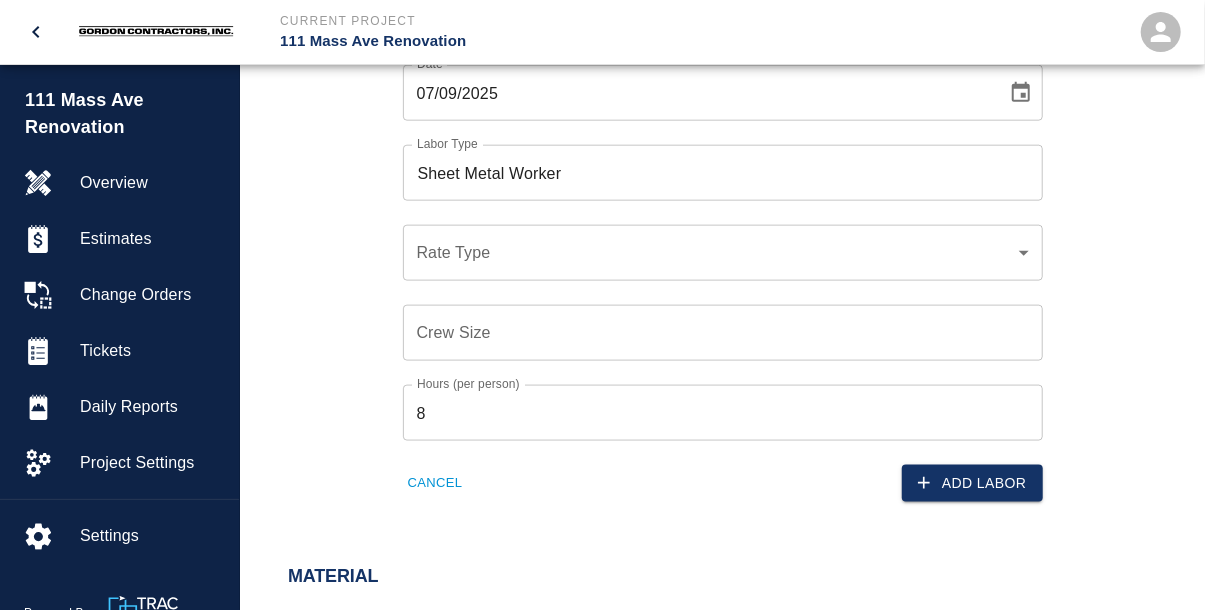 click on "​ Rate Type" at bounding box center [723, 253] 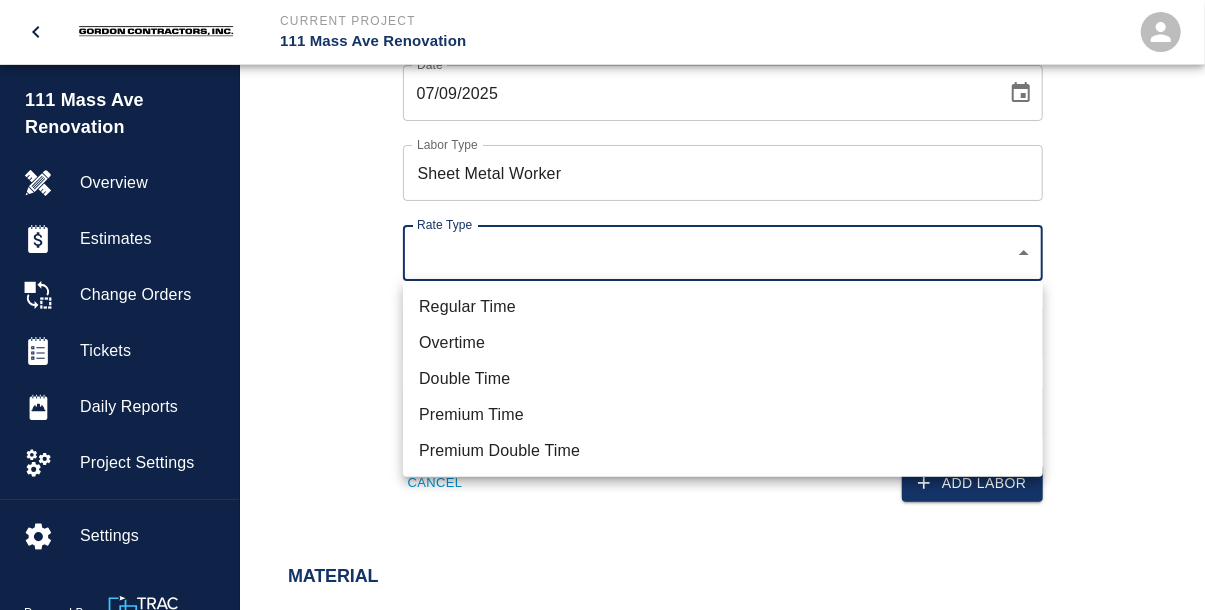 click on "Current Project 111 Mass Ave Renovation Home 111 Mass Ave Renovation Overview Estimates Change Orders Tickets Daily Reports Project Settings Settings Powered By Terms of Service  |  Privacy Policy Add Ticket Ticket Number Ticket Number PCO Number 043 PCO Number Start Date  07/09/2025 Start Date  End Date 07/09/2025 End Date Work Description Rework Thru Wall Flashings at Grade (PCI 499) x Work Description Notes x Notes Subject PCI 499 Flashing Work Subject Invoice Number Invoice Number Invoice Date Invoice Date Upload Attachments (0.1MB of 50MB limit) Choose file PCI 499 PIC 01.jpg Upload Another File Add Costs Labor Date 07/09/2025 Date Labor Type Sheet Metal Worker Labor Type Rate Type ​ Rate Type Crew Size Crew Size Hours (per person) 8 Hours (per person) Cancel Add Labor Material Add New Equipment Add New Cancel Create Ticket [FIRST] [LAST] [EMAIL] Integrations Edit Profile Logout $18k Regular Time Overtime Double Time Premium Time Premium Double Time" at bounding box center [602, -790] 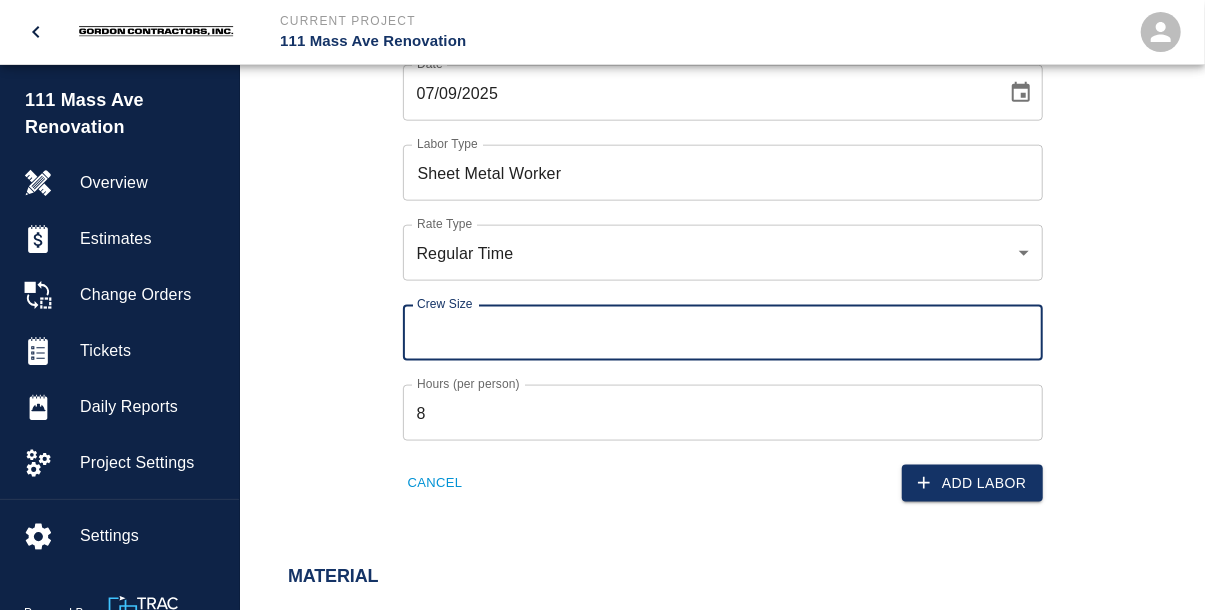 click on "Crew Size" at bounding box center (723, 333) 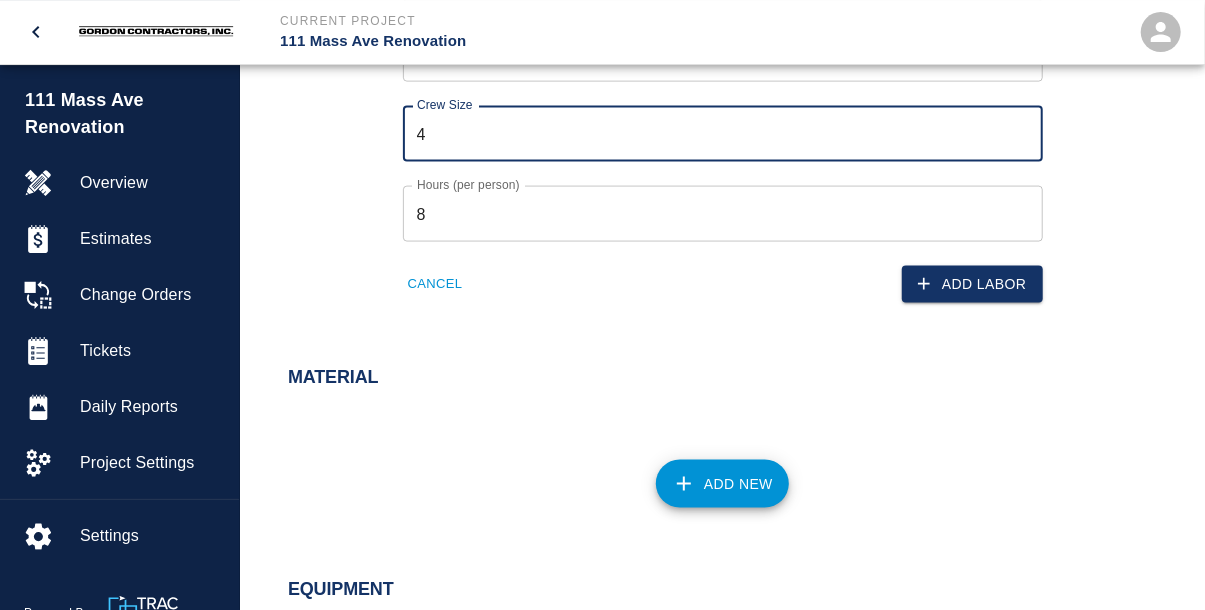 scroll, scrollTop: 1303, scrollLeft: 0, axis: vertical 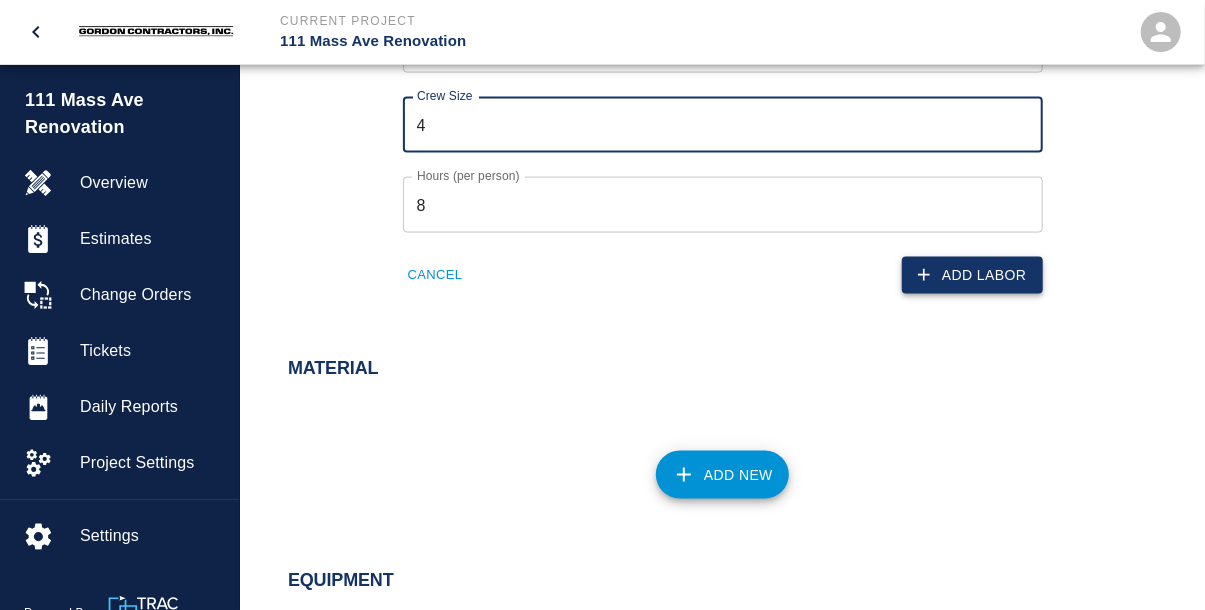 type on "4" 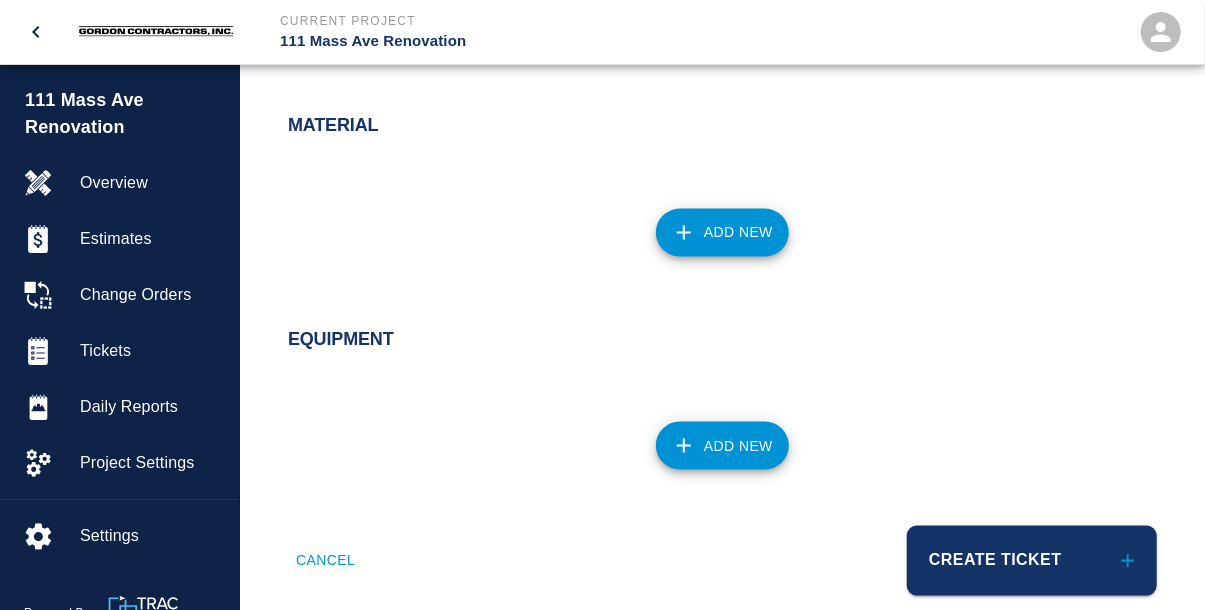 scroll, scrollTop: 1336, scrollLeft: 0, axis: vertical 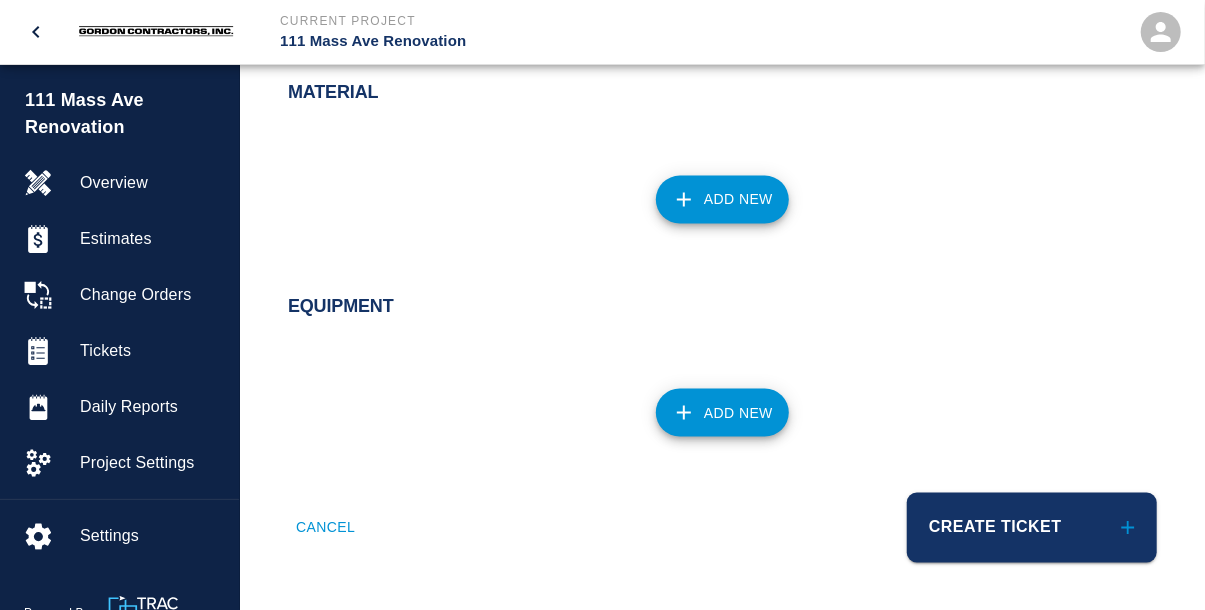 click on "Add New" at bounding box center (722, 200) 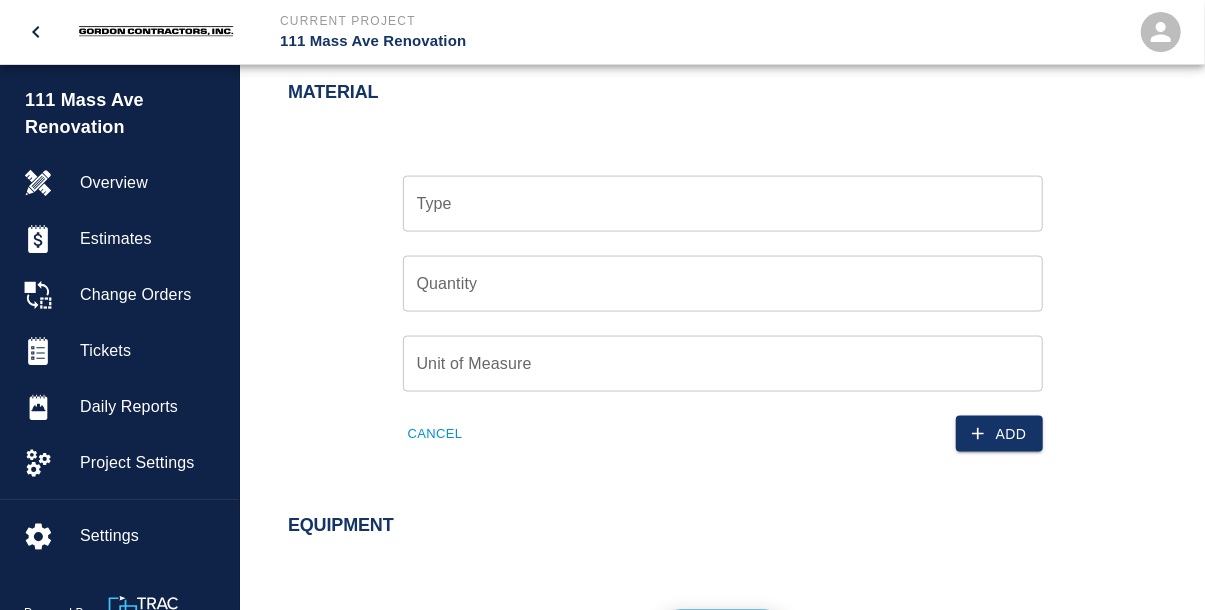 click on "Type" at bounding box center (723, 204) 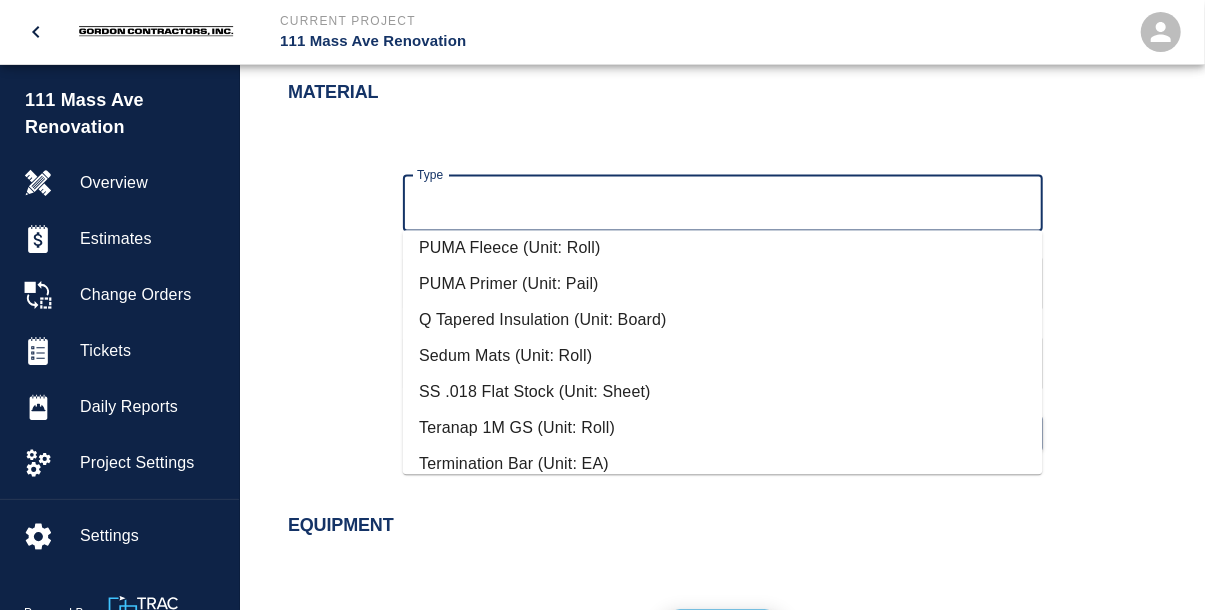 scroll, scrollTop: 924, scrollLeft: 0, axis: vertical 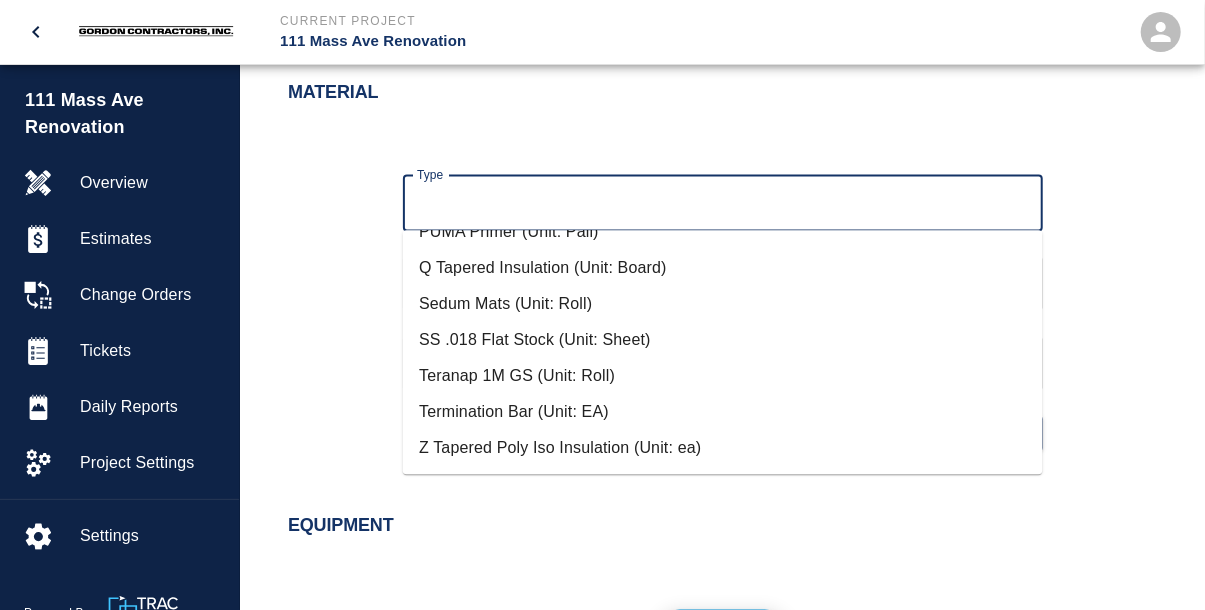 click on "SS .018 Flat Stock (Unit: Sheet)" at bounding box center (723, 341) 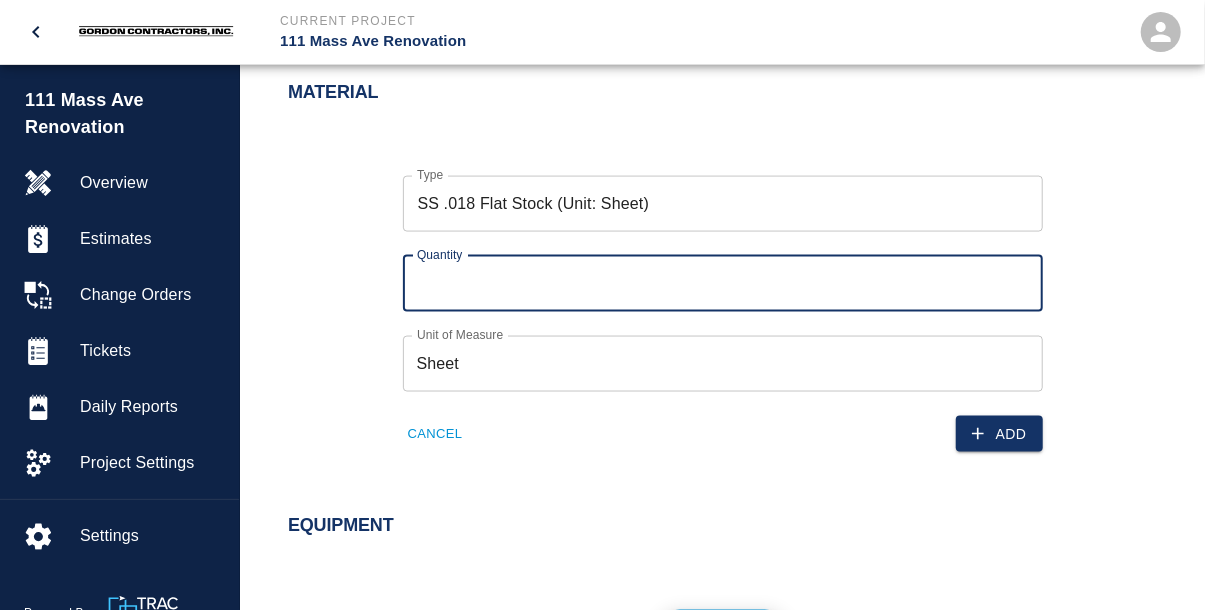 click on "Quantity" at bounding box center [723, 284] 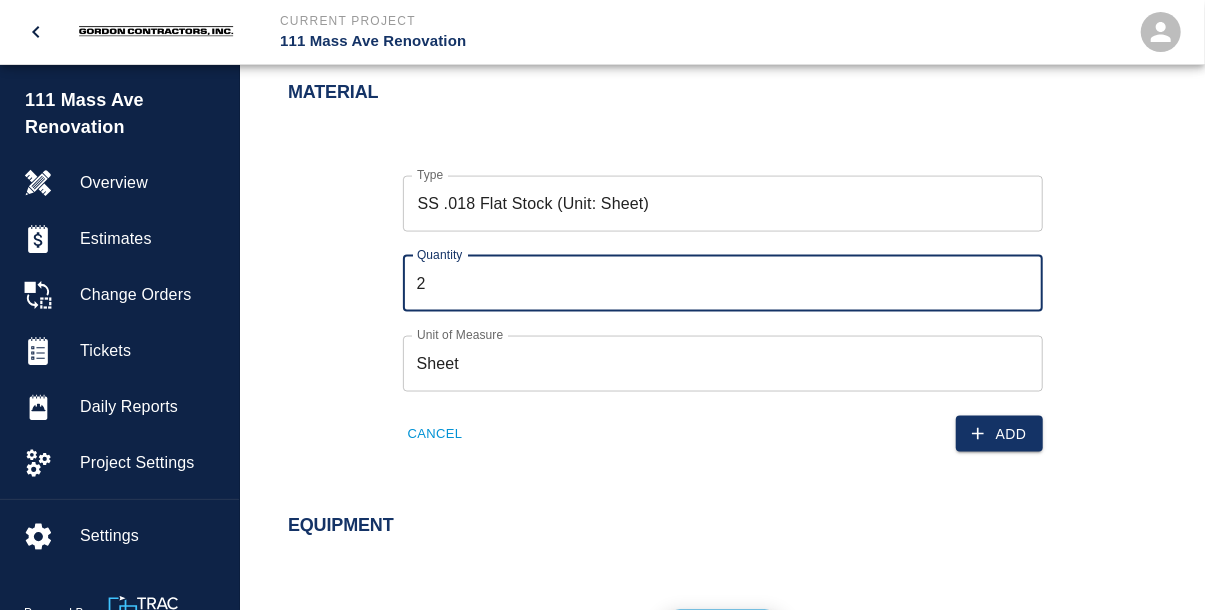 type on "2" 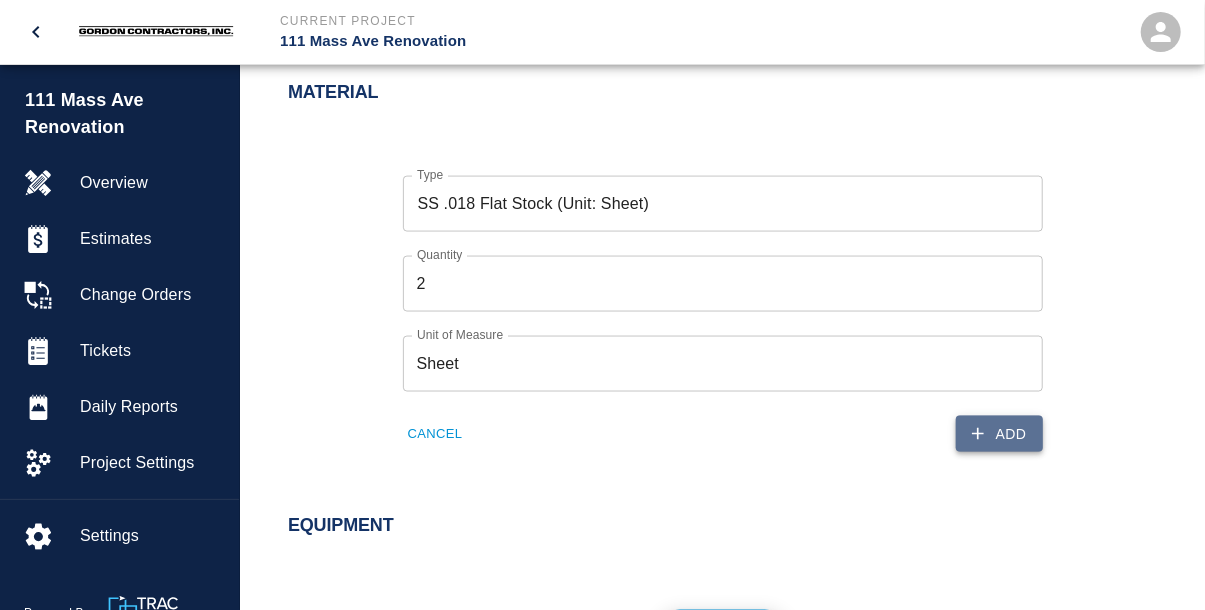 click on "Add" at bounding box center [999, 434] 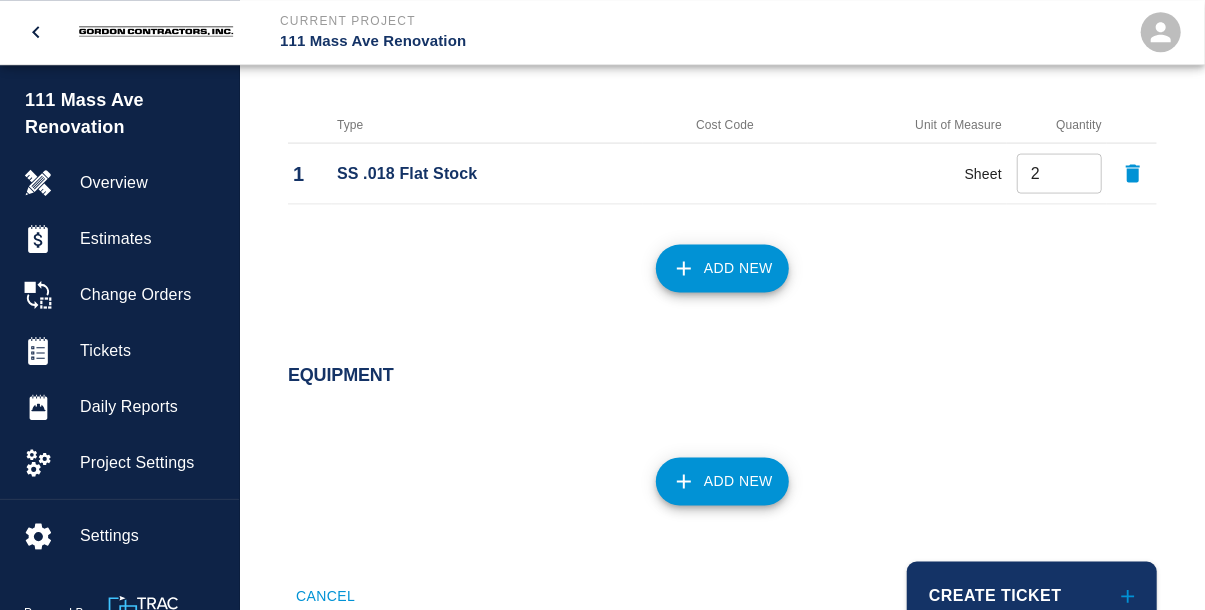 scroll, scrollTop: 1442, scrollLeft: 0, axis: vertical 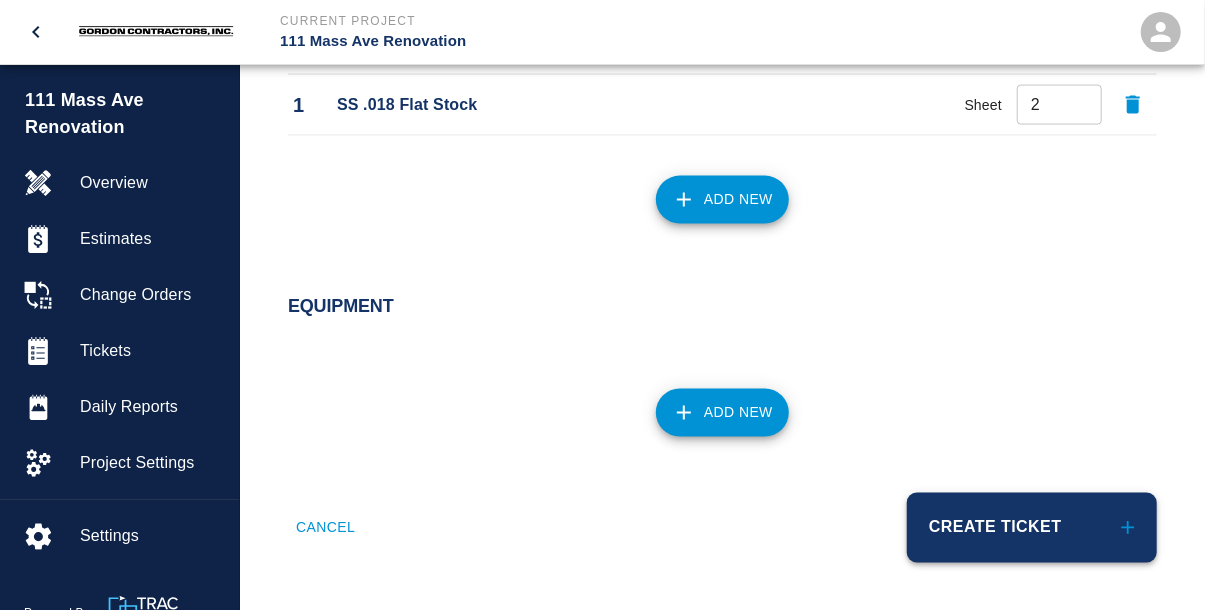 click on "Create Ticket" at bounding box center [1032, 528] 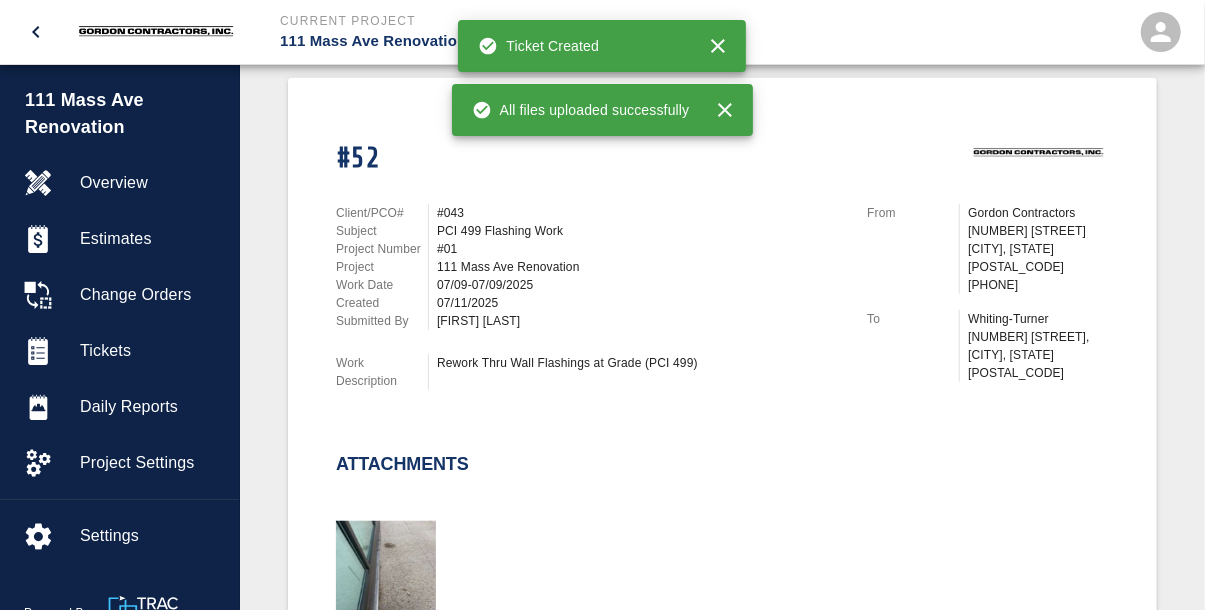 scroll, scrollTop: 0, scrollLeft: 0, axis: both 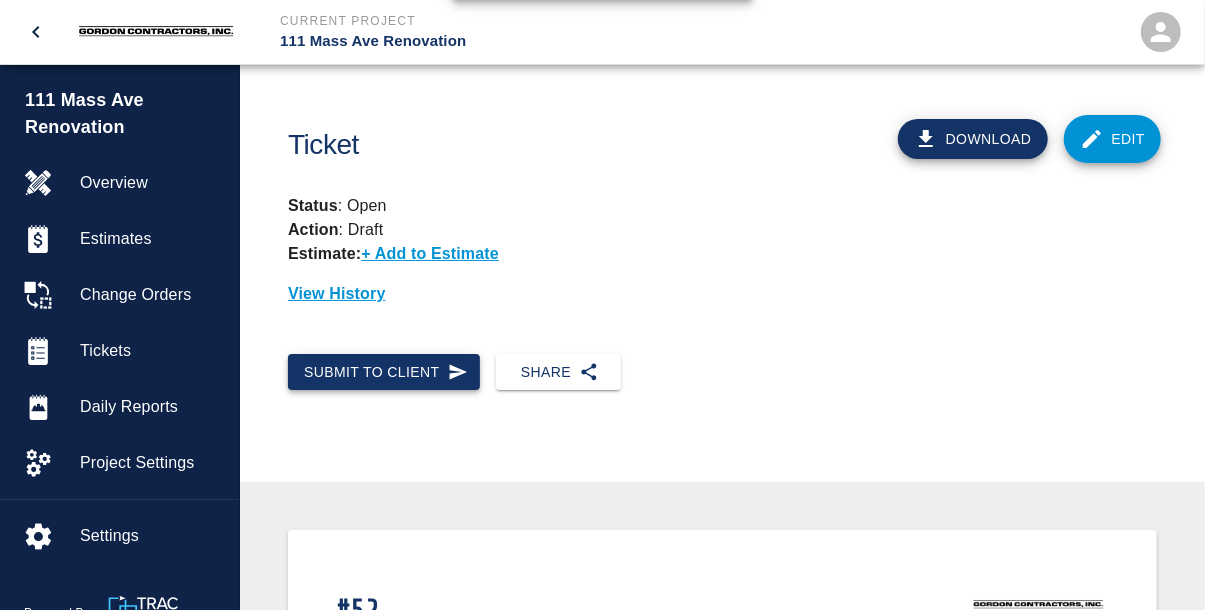 click on "Submit to Client" at bounding box center [384, 372] 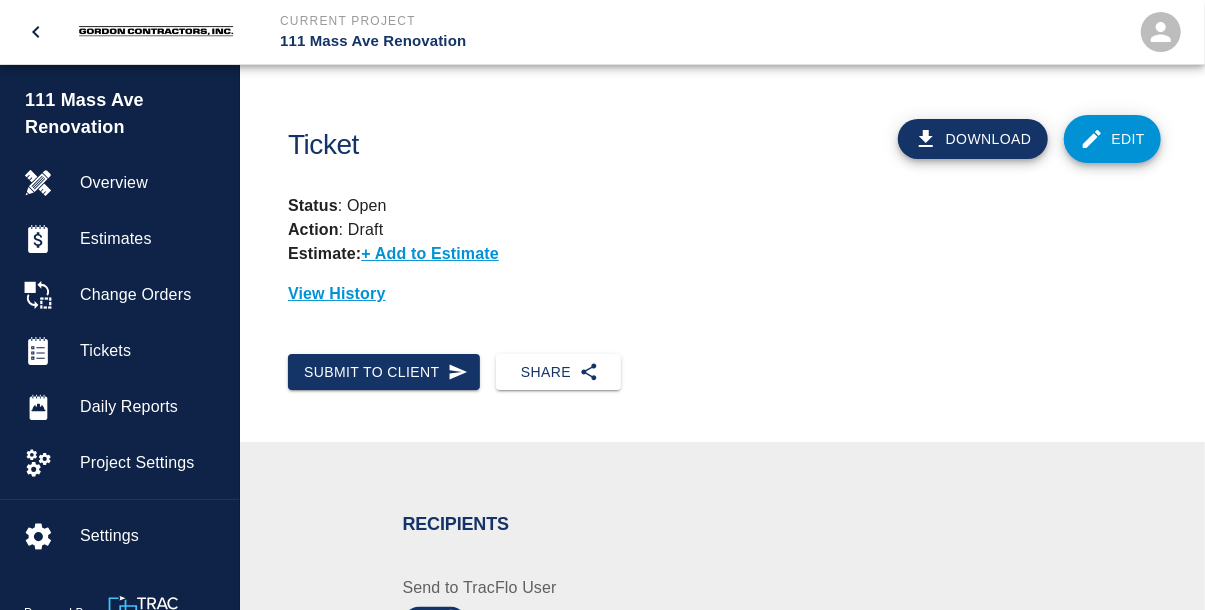 scroll, scrollTop: 416, scrollLeft: 0, axis: vertical 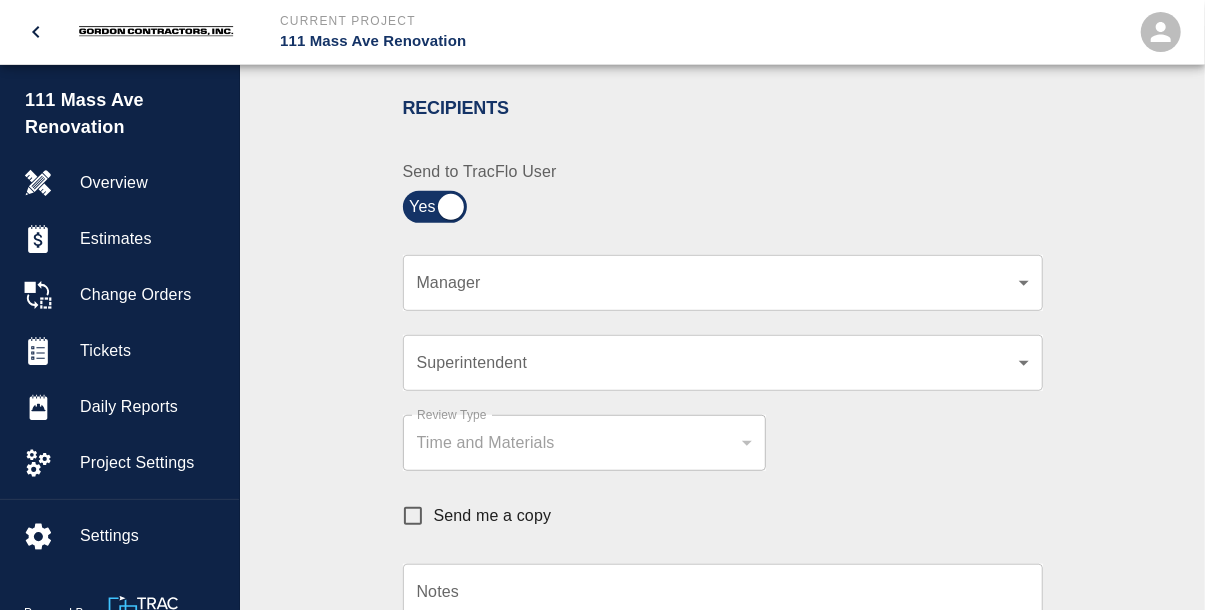click on "Current Project 111 Mass Ave Renovation Home 111 Mass Ave Renovation Overview Estimates Change Orders Tickets Daily Reports Project Settings Settings Powered By Terms of Service  |  Privacy Policy Ticket Download Edit Status :   Open Action :   Draft Estimate:  + Add to Estimate View History Submit to Client Share Recipients Internal Team ​ Internal Team Notes x Notes Cancel Send Recipients Send to TracFlo User Manager ​ Manager Superintendent ​ Superintendent Review Type Time and Materials tm Review Type Send me a copy Notes x Notes Upload Attachments (10MB limit) Choose file No file chosen Upload Another File Cancel Send Request Time and Material Revision Notes   * x Notes   * Upload Attachments (10MB limit) Choose file No file chosen Upload Another File Cancel Send Time and Materials Reject Notes   * x Notes   * Upload Attachments (10MB limit) Choose file No file chosen Upload Another File Cancel Send Approve Ticket Time and Materials Signature Clear Notes x Notes Choose file No file chosen" at bounding box center [602, -111] 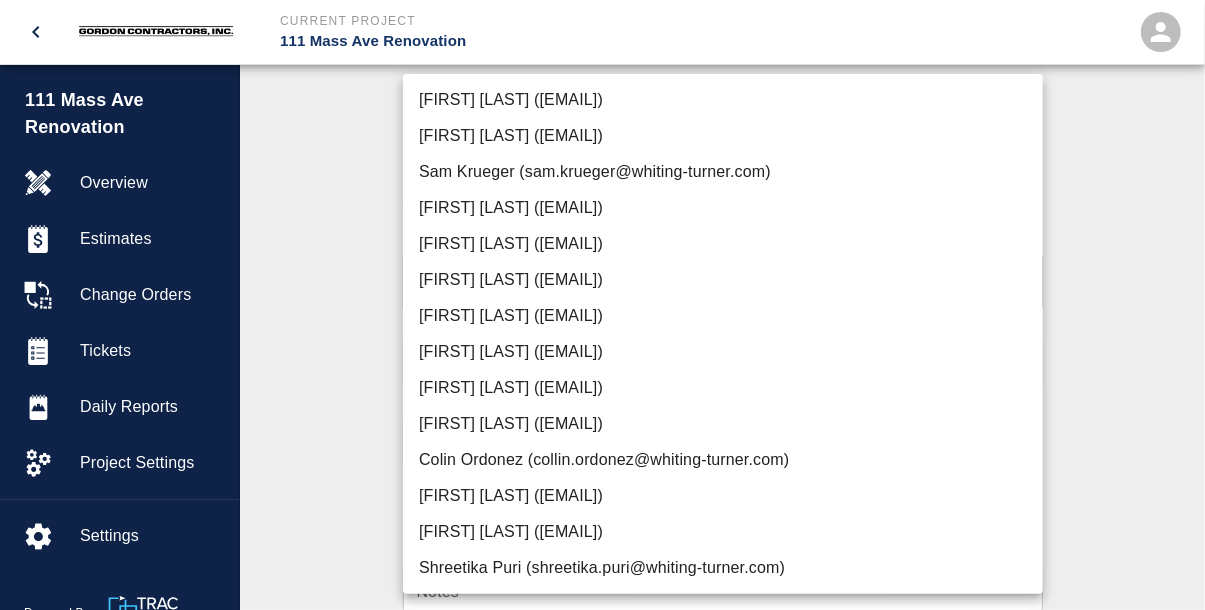 click on "[FIRST] [LAST] ([EMAIL])" at bounding box center [723, 280] 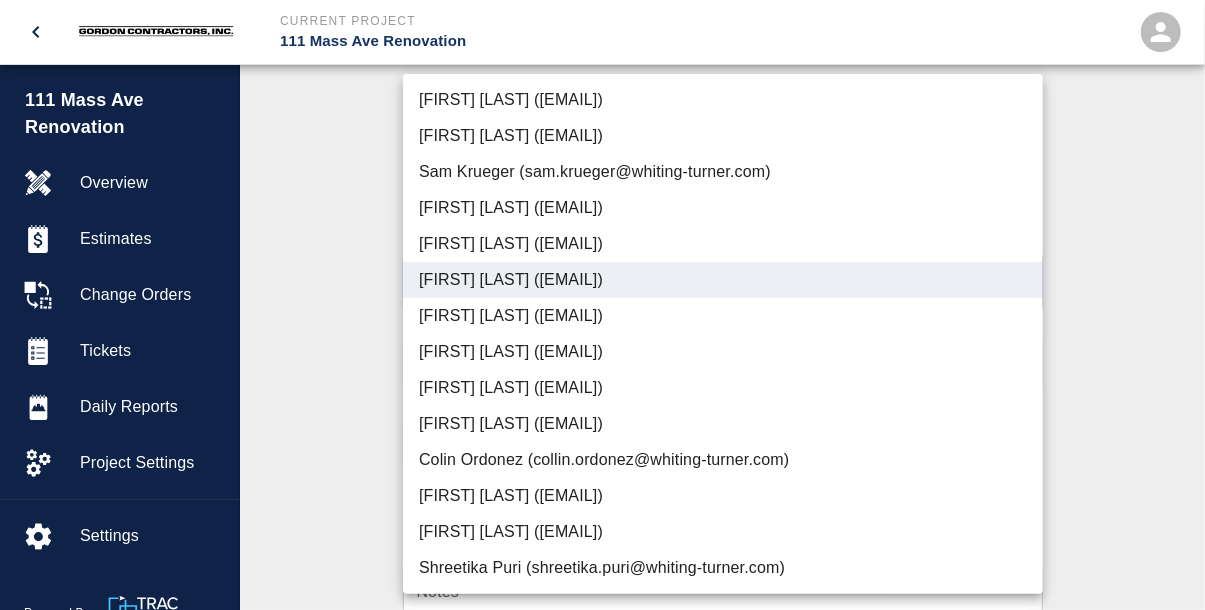 click at bounding box center [602, 305] 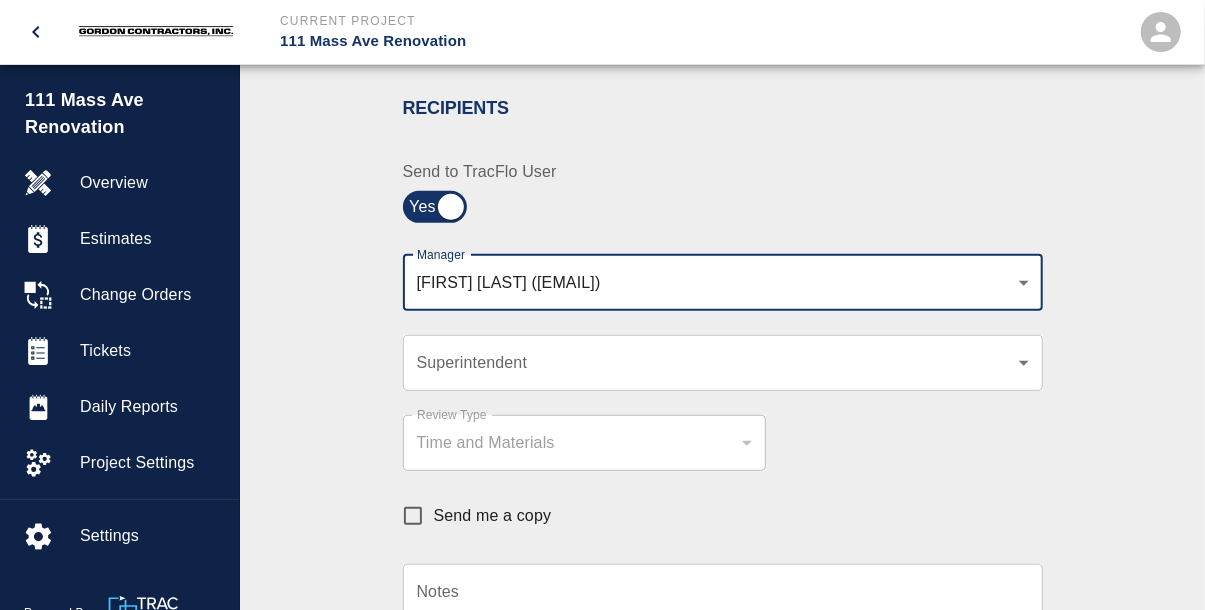 click on "Current Project 111 Mass Ave Renovation Home 111 Mass Ave Renovation Overview Estimates Change Orders Tickets Daily Reports Project Settings Settings Powered By Terms of Service  |  Privacy Policy Ticket Download Edit Status :   Open Action :   Draft Estimate:  + Add to Estimate View History Submit to Client Share Recipients Internal Team ​ Internal Team Notes x Notes Cancel Send Recipients Send to TracFlo User Manager [FIRST] [LAST] ([EMAIL]) e78ae711-0fd6-4e18-bb8b-b399932e647c Manager Superintendent ​ Superintendent Review Type Time and Materials tm Review Type Send me a copy Notes x Notes Upload Attachments (10MB limit) Choose file No file chosen Upload Another File Cancel Send Request Time and Material Revision Notes   * x Notes   * Upload Attachments (10MB limit) Choose file No file chosen Upload Another File Cancel Send Time and Materials Reject Notes   * x Notes   * Upload Attachments (10MB limit) Choose file No file chosen Upload Another File Cancel Send Signature x *" at bounding box center (602, -111) 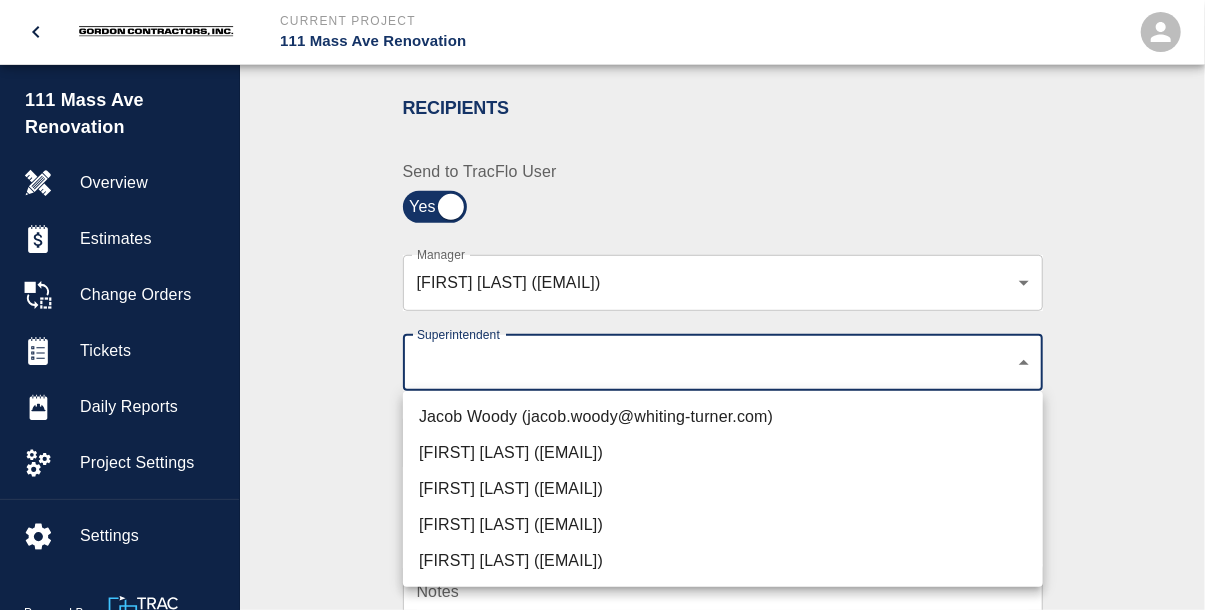 click on "[FIRST] [LAST] ([EMAIL])" at bounding box center [723, 561] 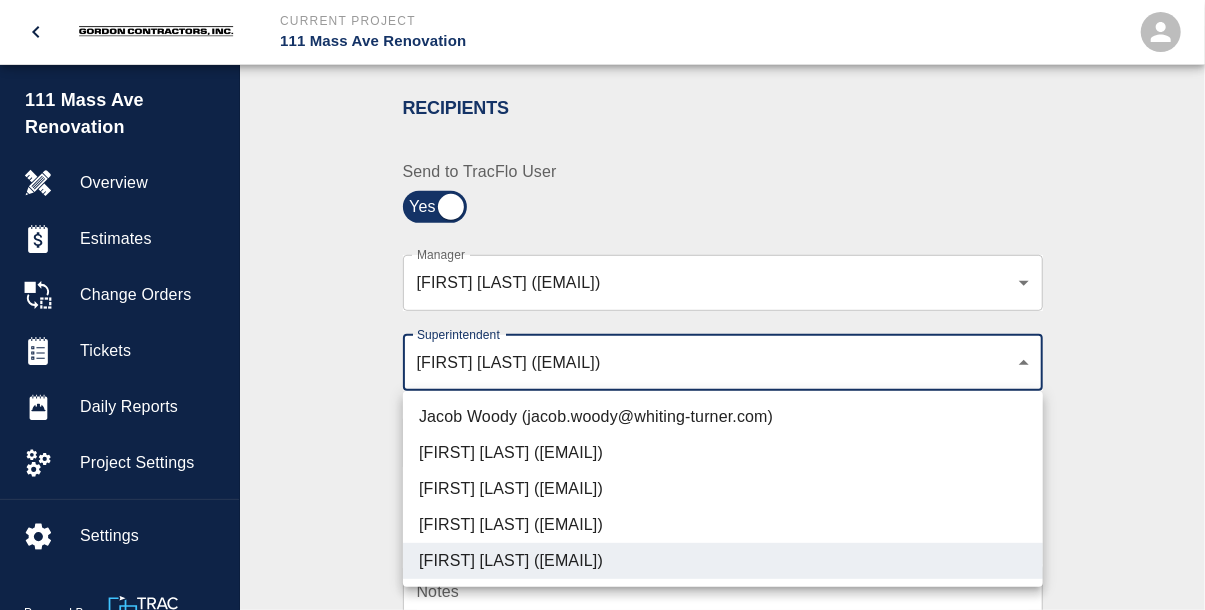 click at bounding box center (602, 305) 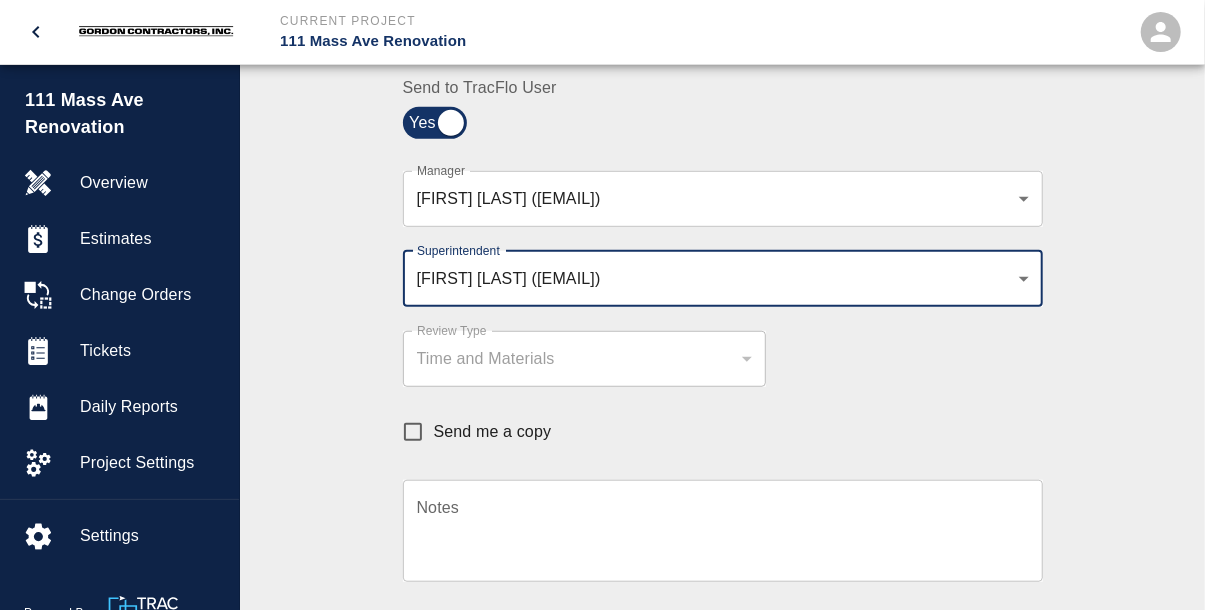 scroll, scrollTop: 1020, scrollLeft: 0, axis: vertical 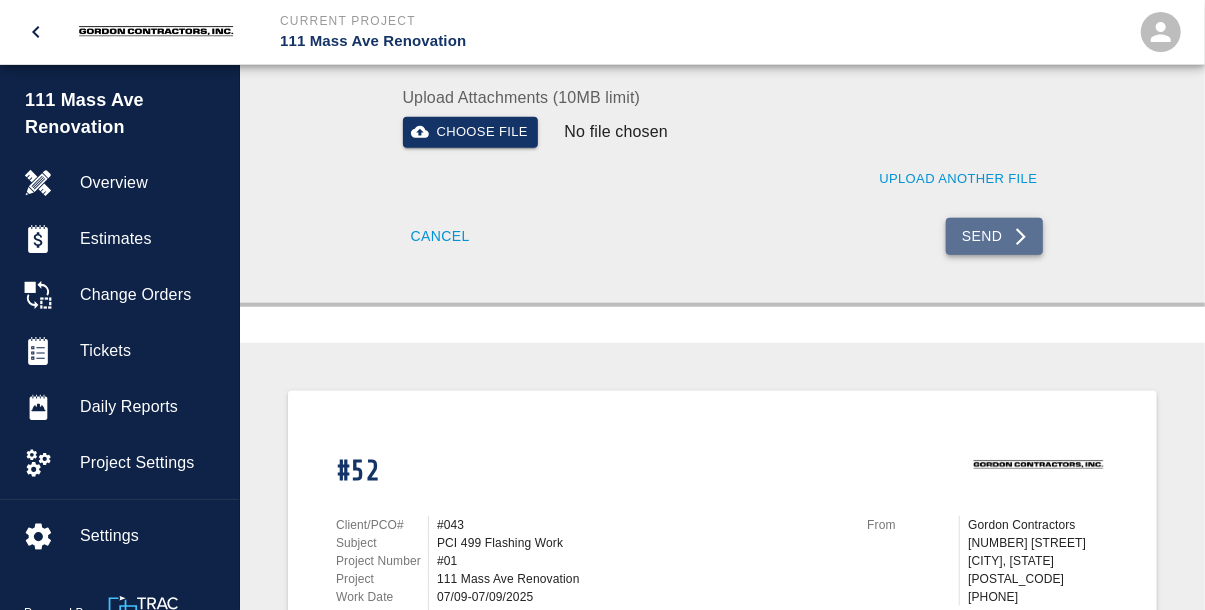 click on "Send" at bounding box center [994, 236] 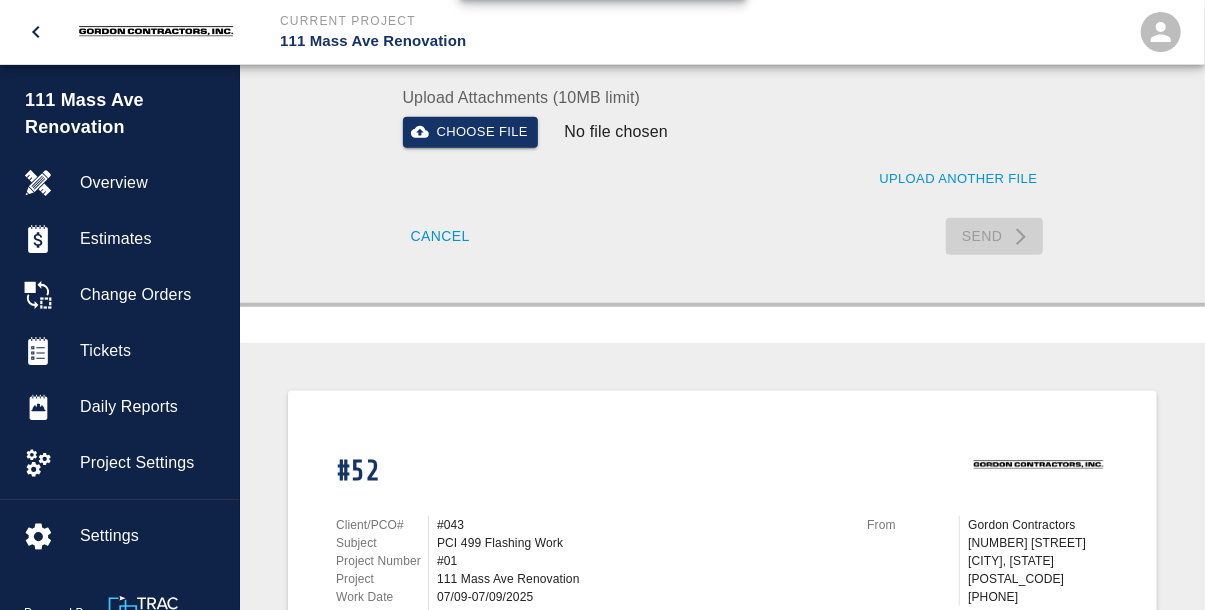 type 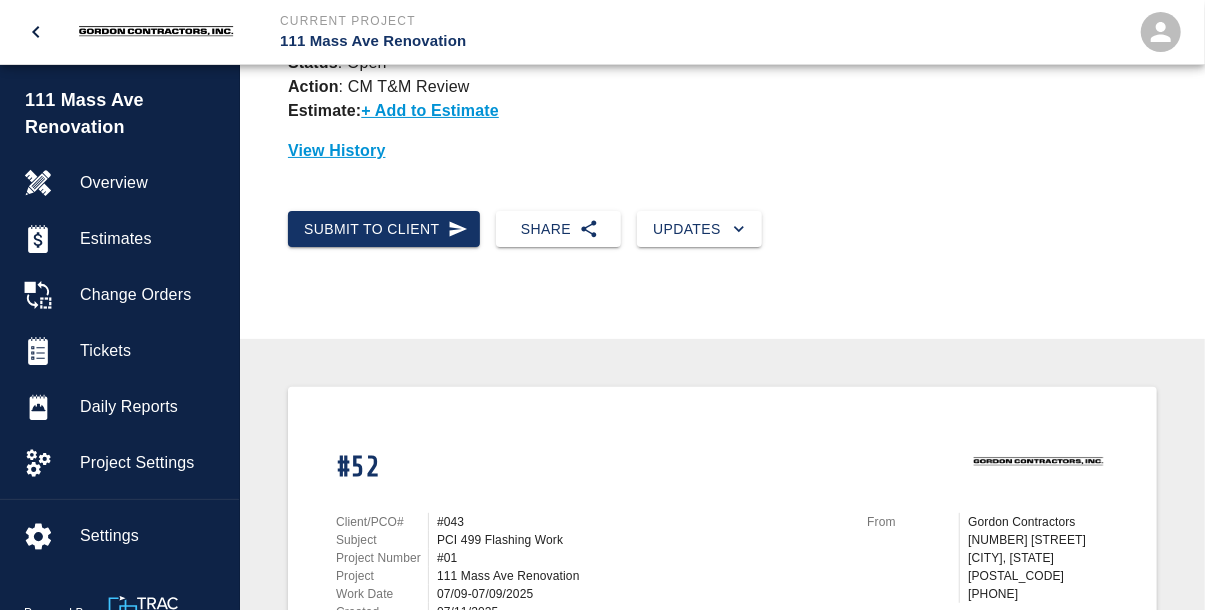 scroll, scrollTop: 0, scrollLeft: 0, axis: both 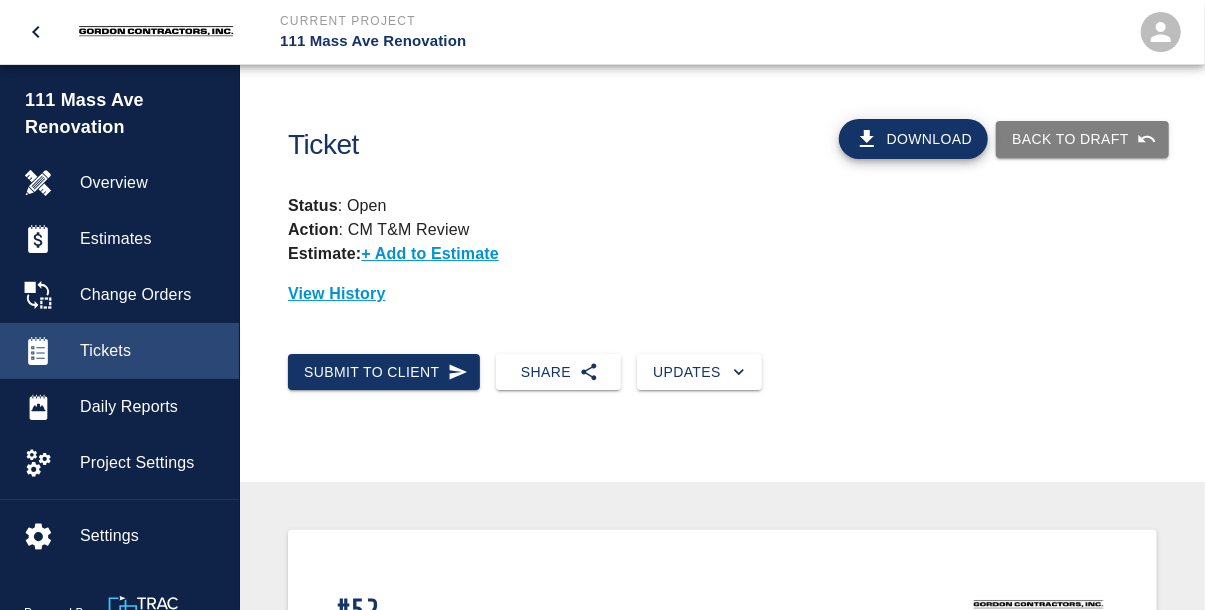 click on "Tickets" at bounding box center (151, 351) 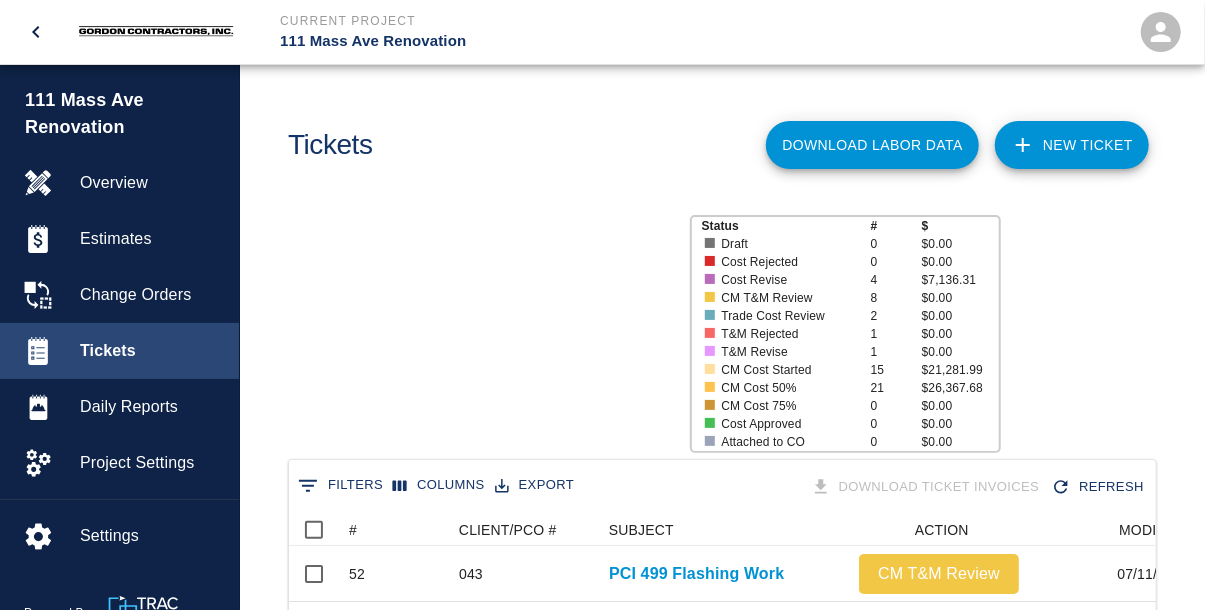 scroll, scrollTop: 1152, scrollLeft: 868, axis: both 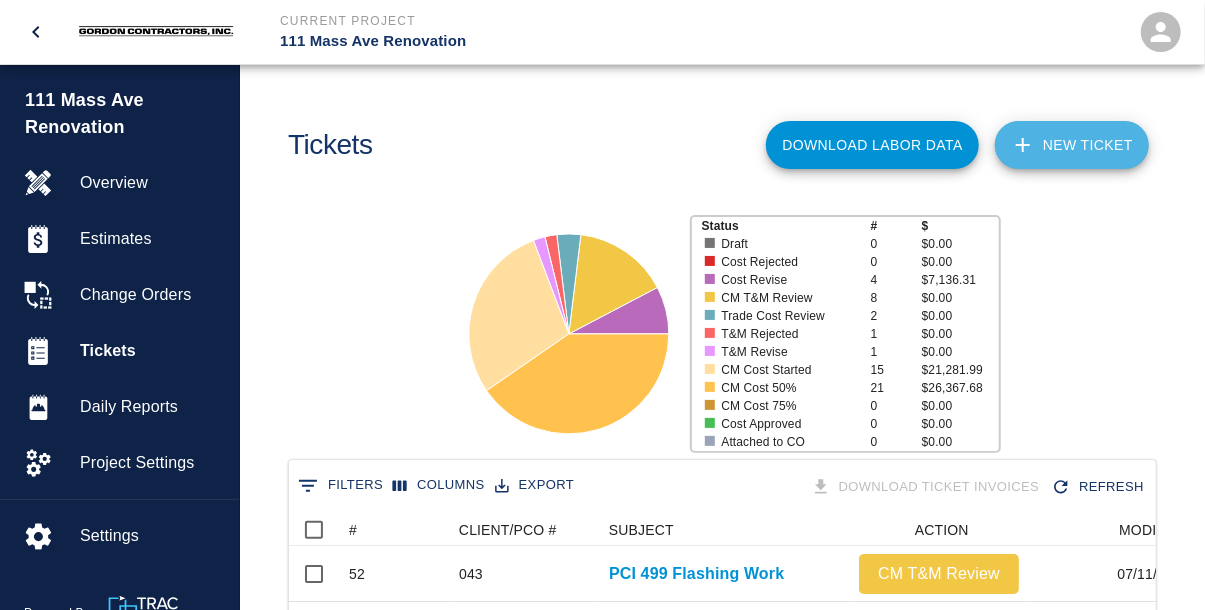 click on "NEW TICKET" at bounding box center [1072, 145] 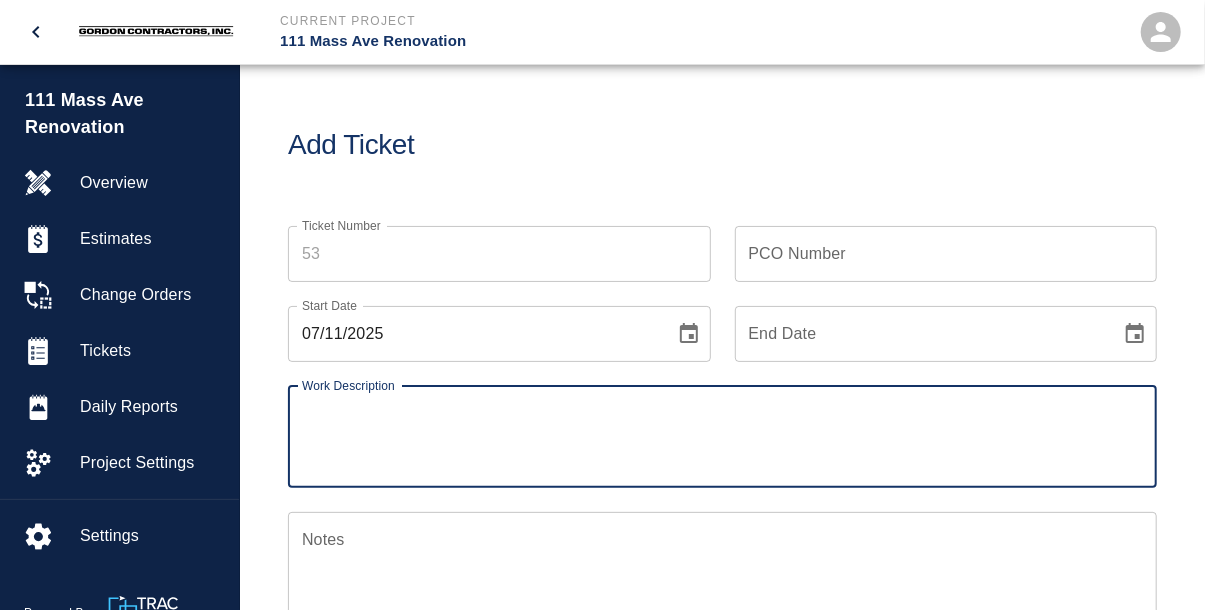 click on "PCO Number" at bounding box center (946, 254) 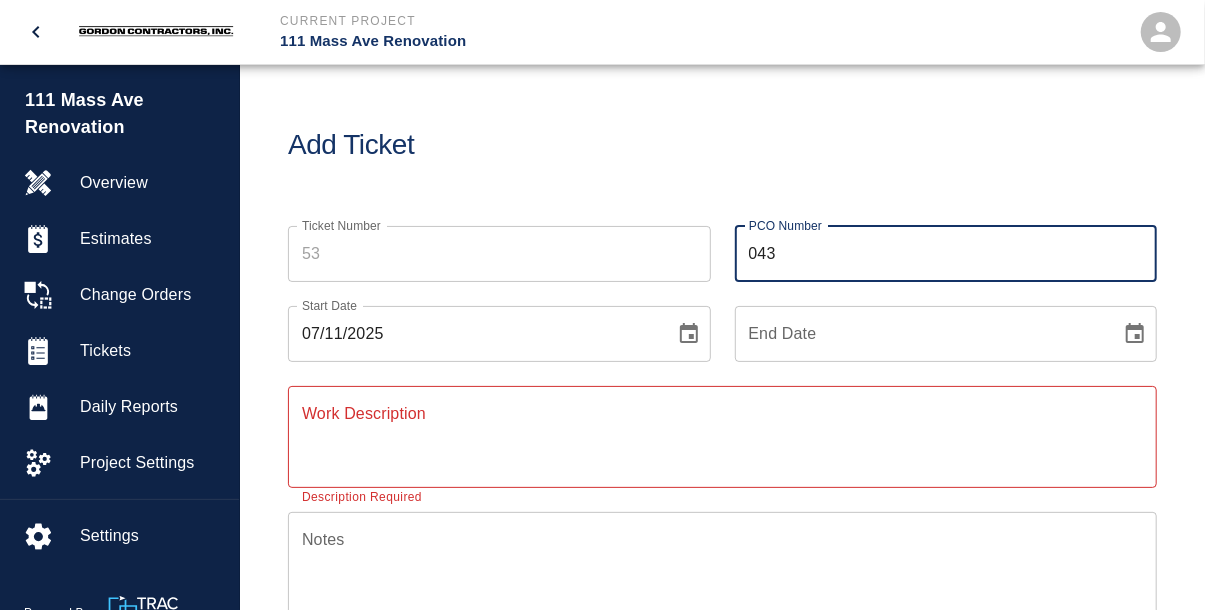 type on "043" 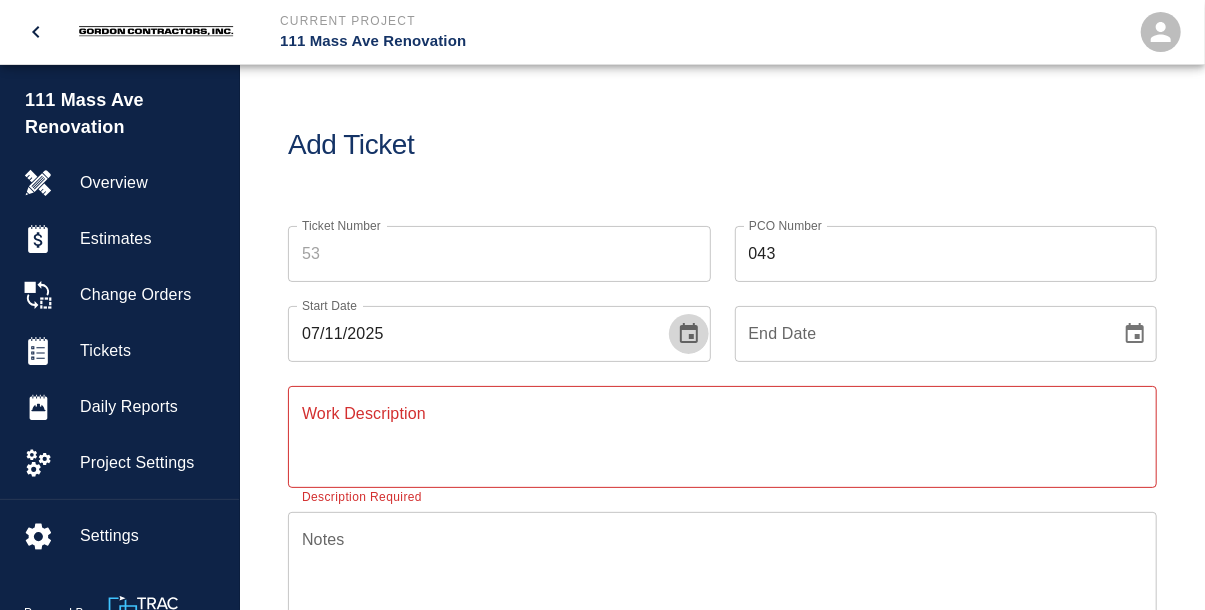 click 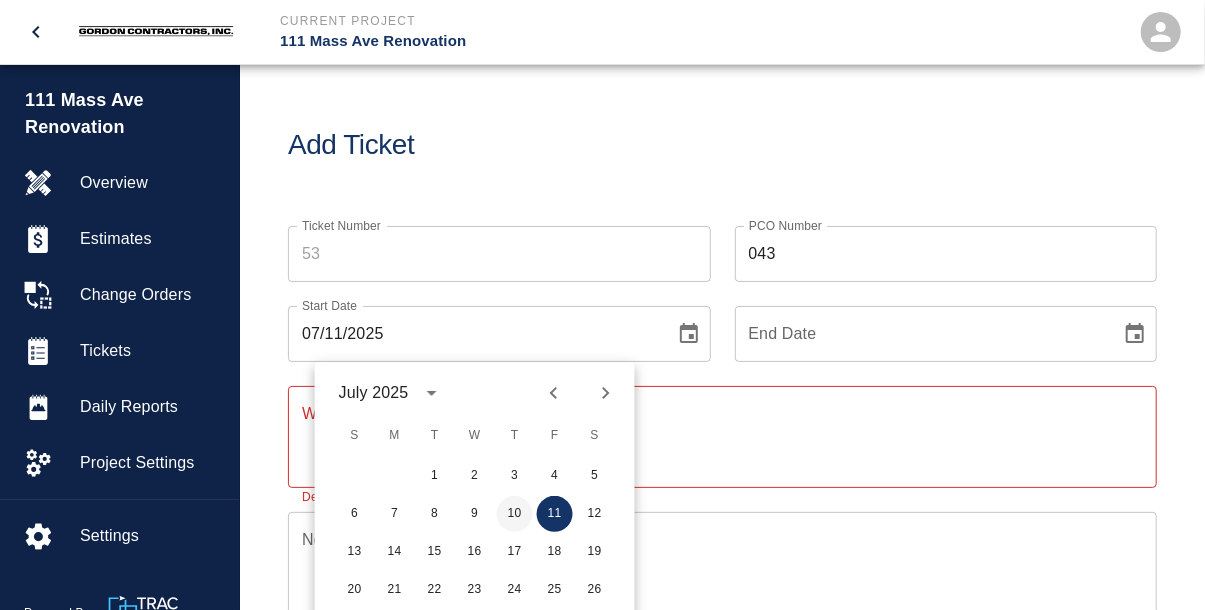 click on "10" at bounding box center (515, 514) 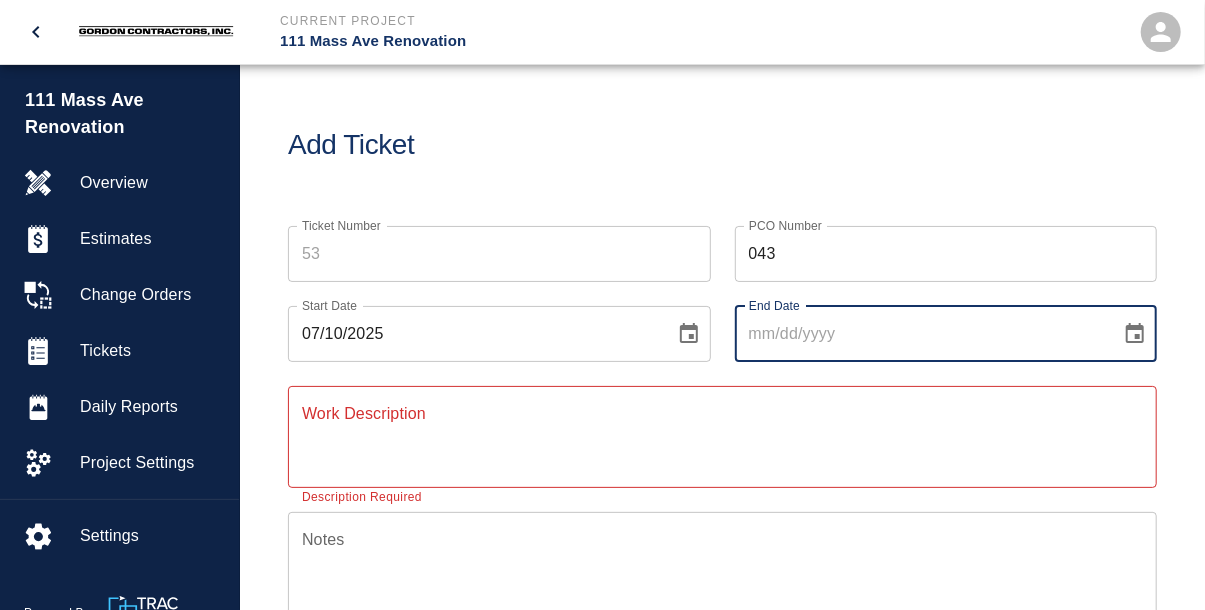 click on "End Date" at bounding box center [921, 334] 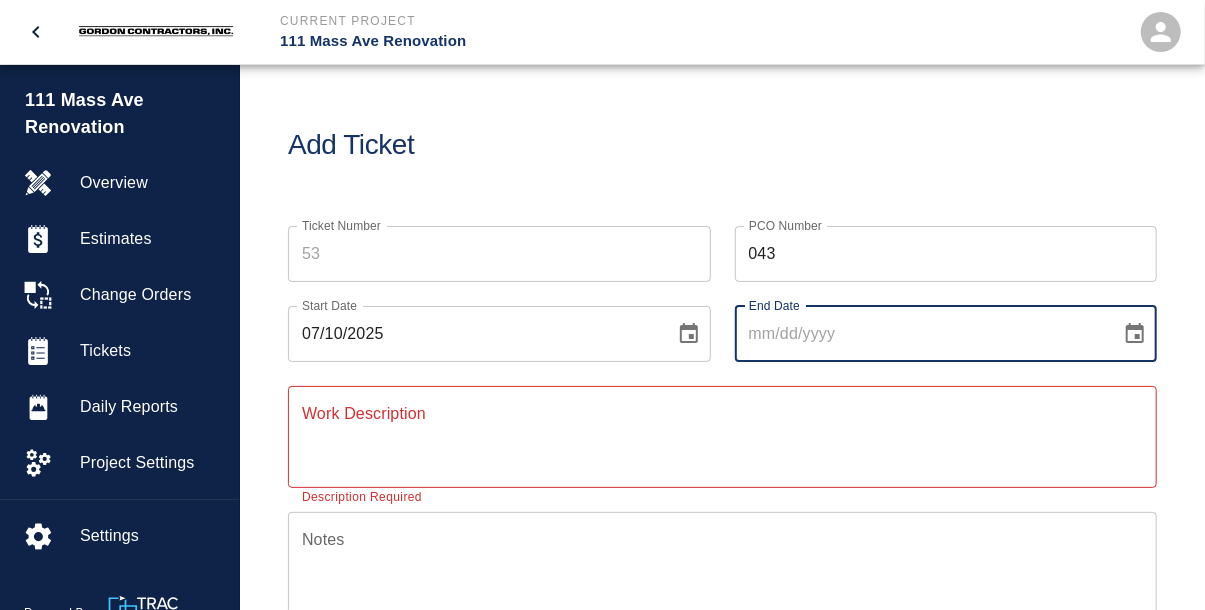 click 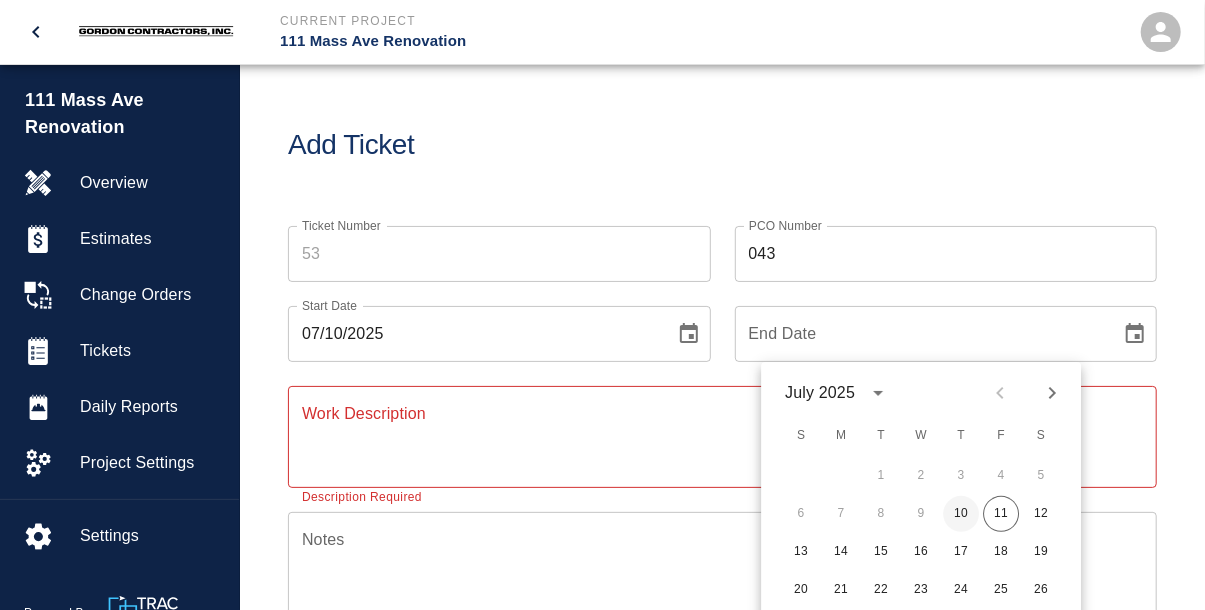 click on "10" at bounding box center (961, 514) 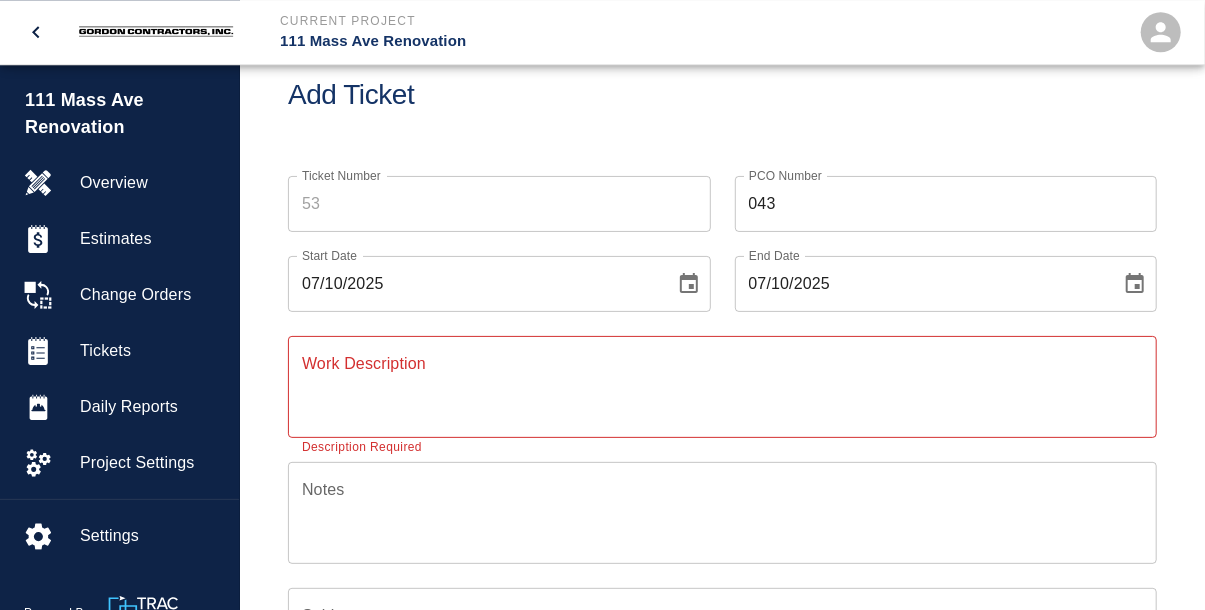 scroll, scrollTop: 104, scrollLeft: 0, axis: vertical 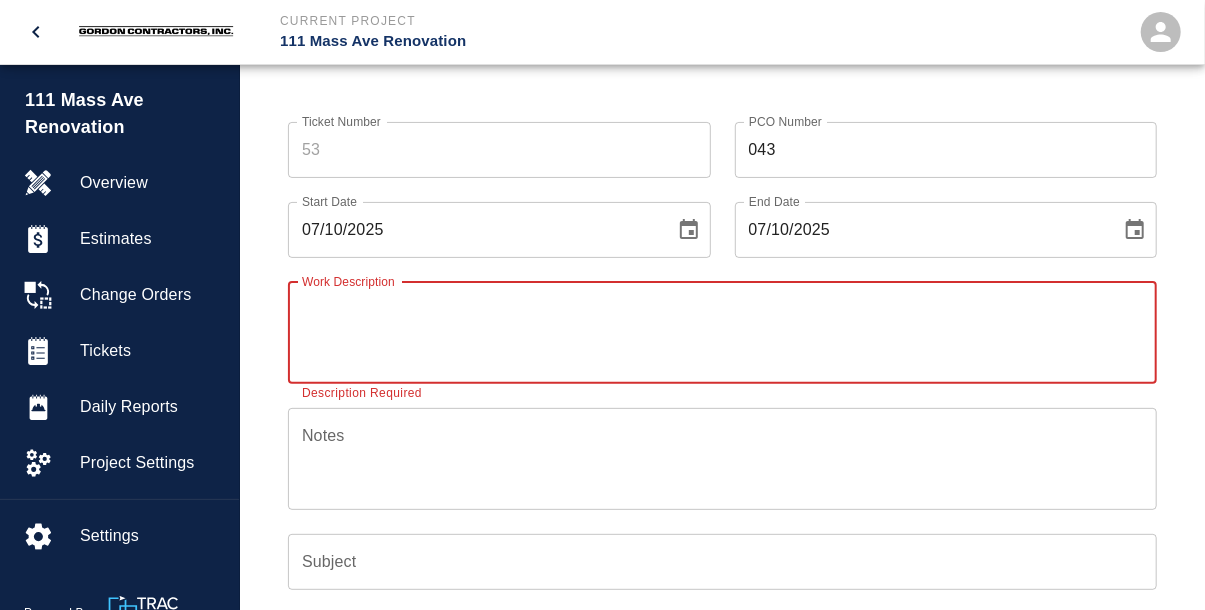 click on "Work Description" at bounding box center (722, 332) 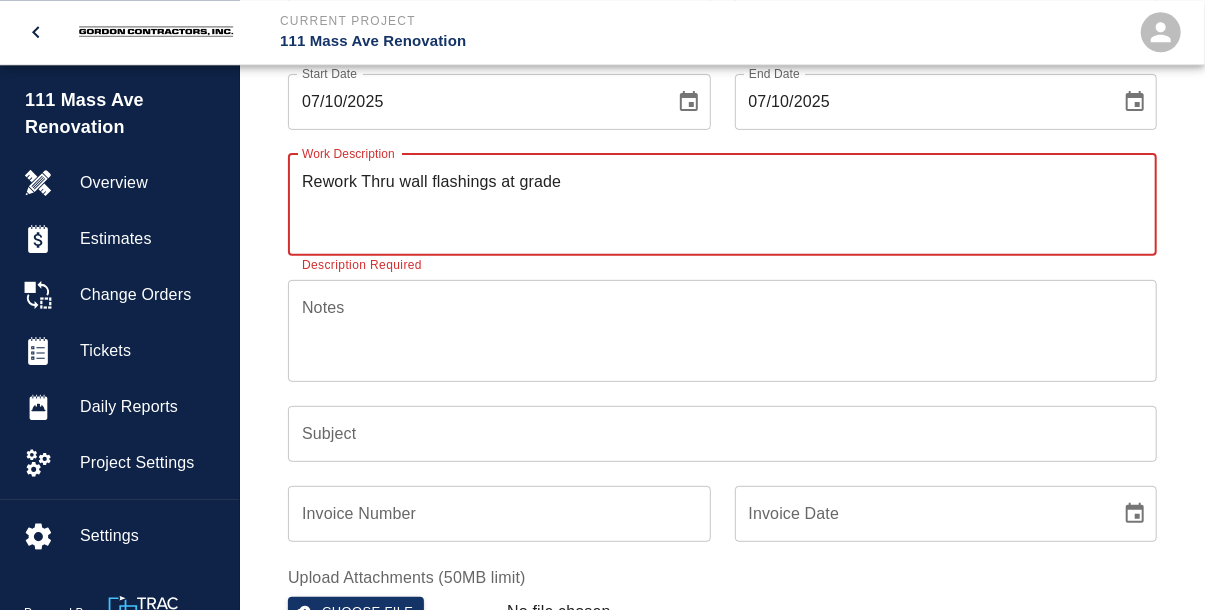 scroll, scrollTop: 416, scrollLeft: 0, axis: vertical 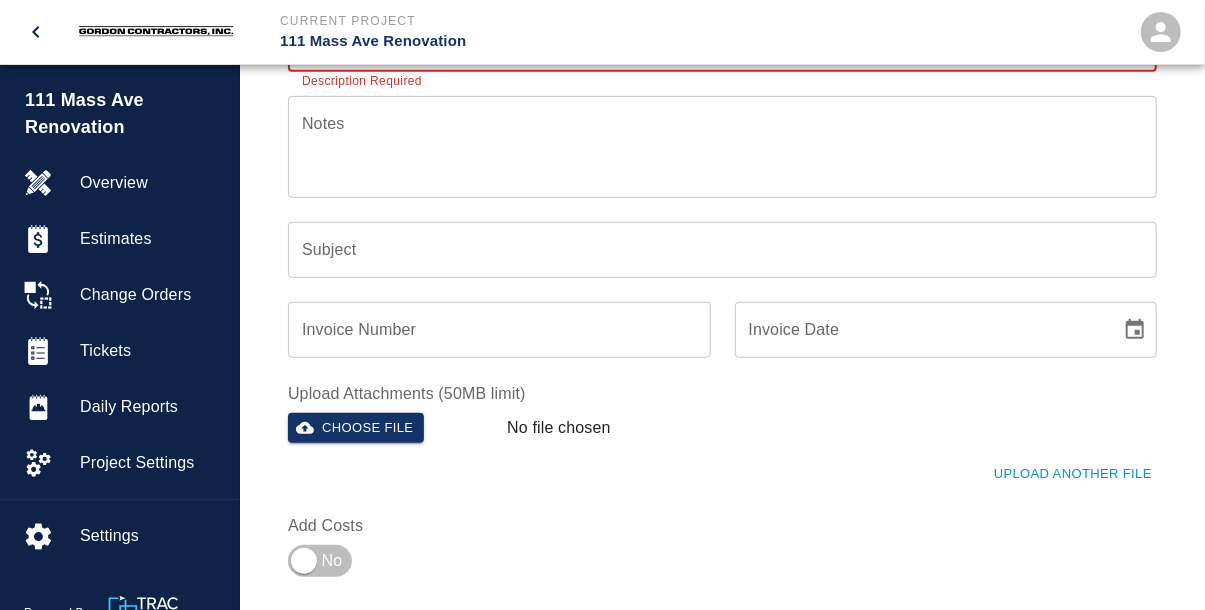type on "Rework Thru wall flashings at grade" 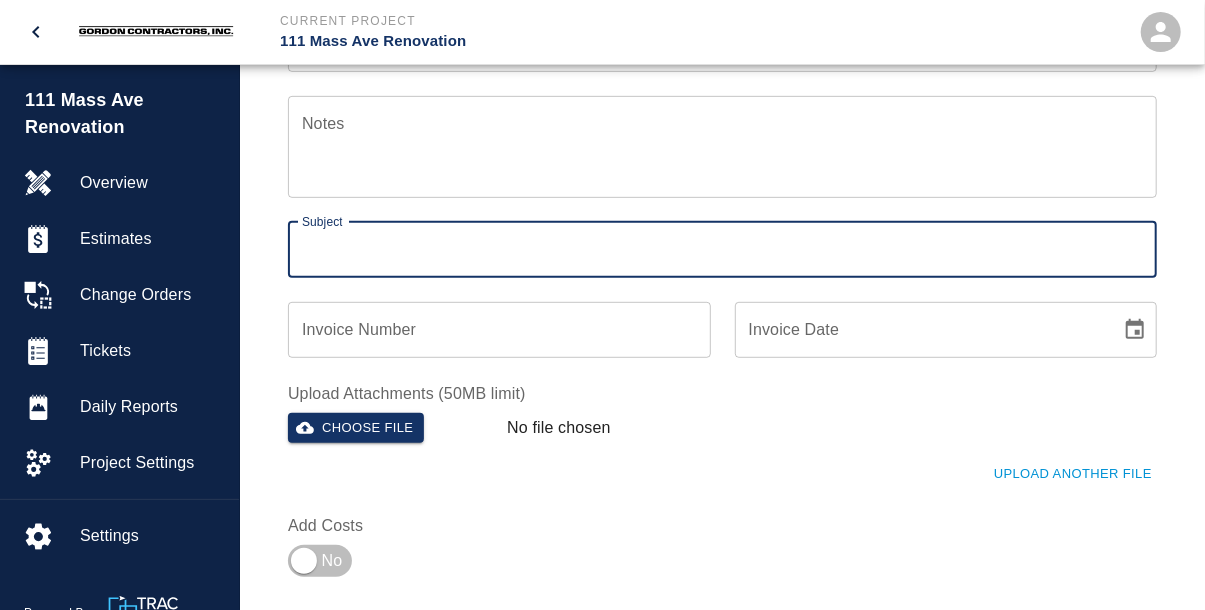 click on "Subject" at bounding box center (722, 250) 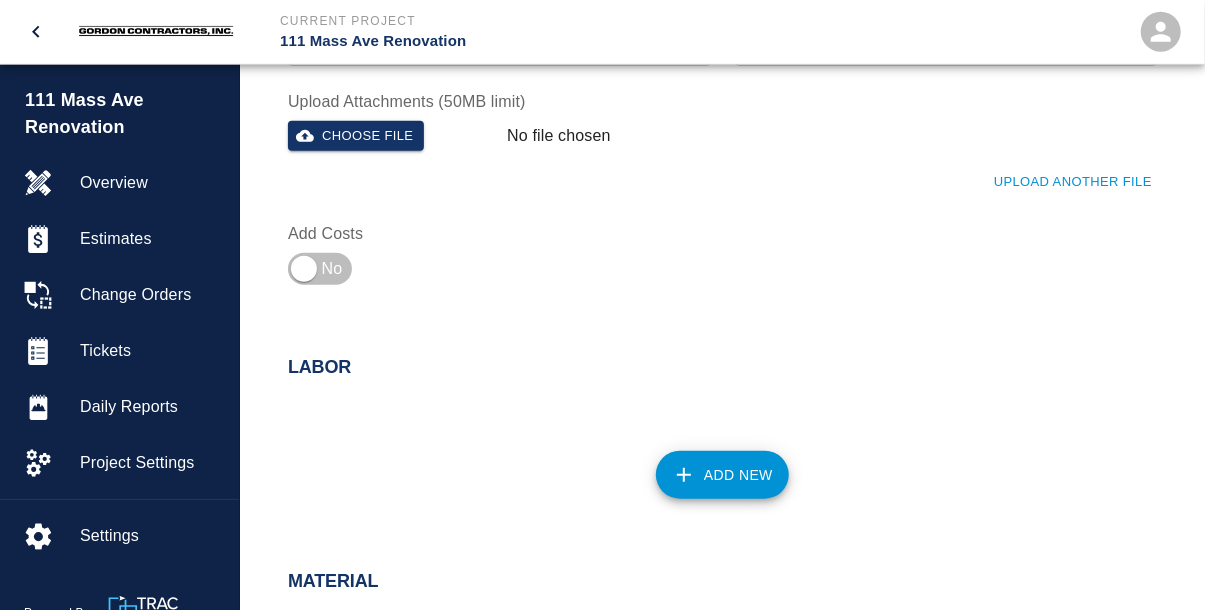 scroll, scrollTop: 728, scrollLeft: 0, axis: vertical 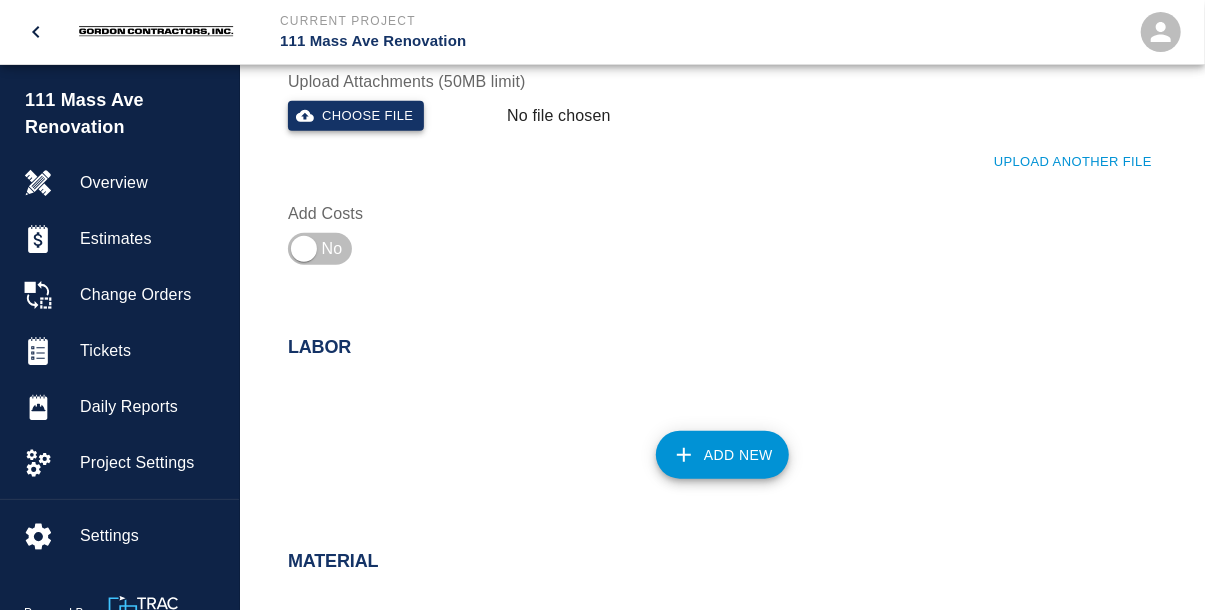 type on "PCI 499 Flashing Work" 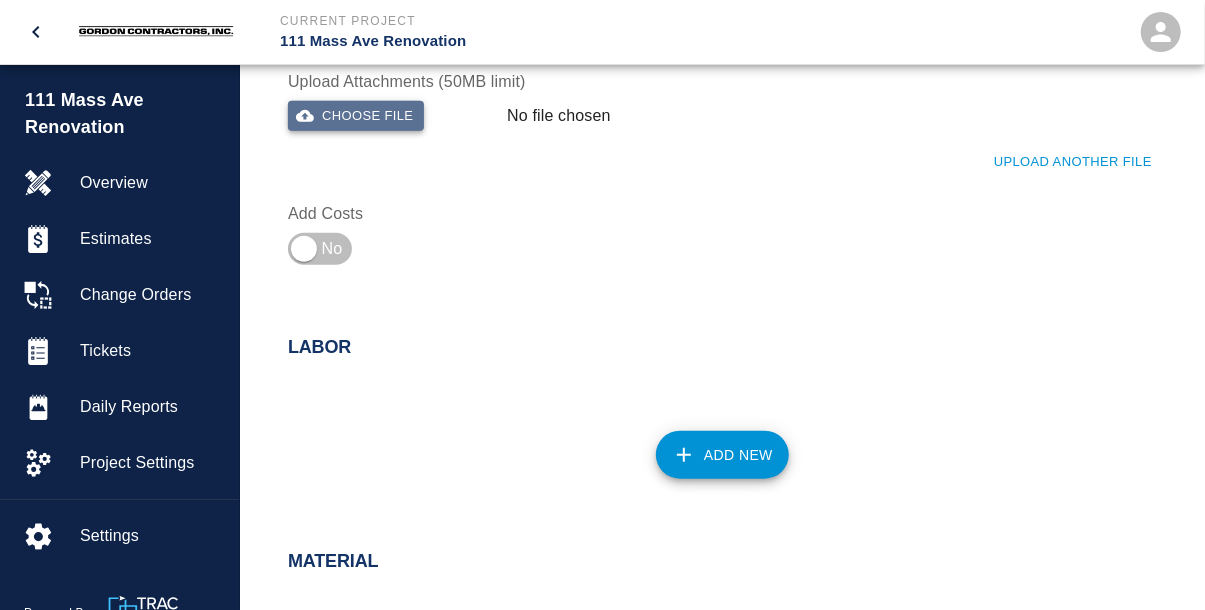 click on "Choose file" at bounding box center [356, 116] 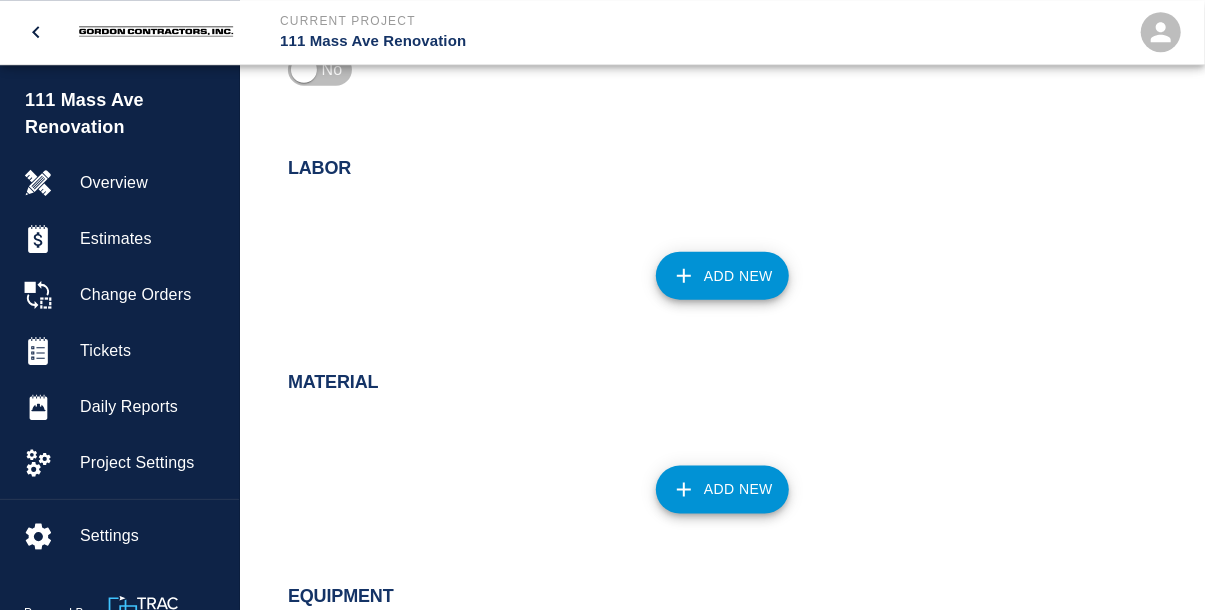 scroll, scrollTop: 936, scrollLeft: 0, axis: vertical 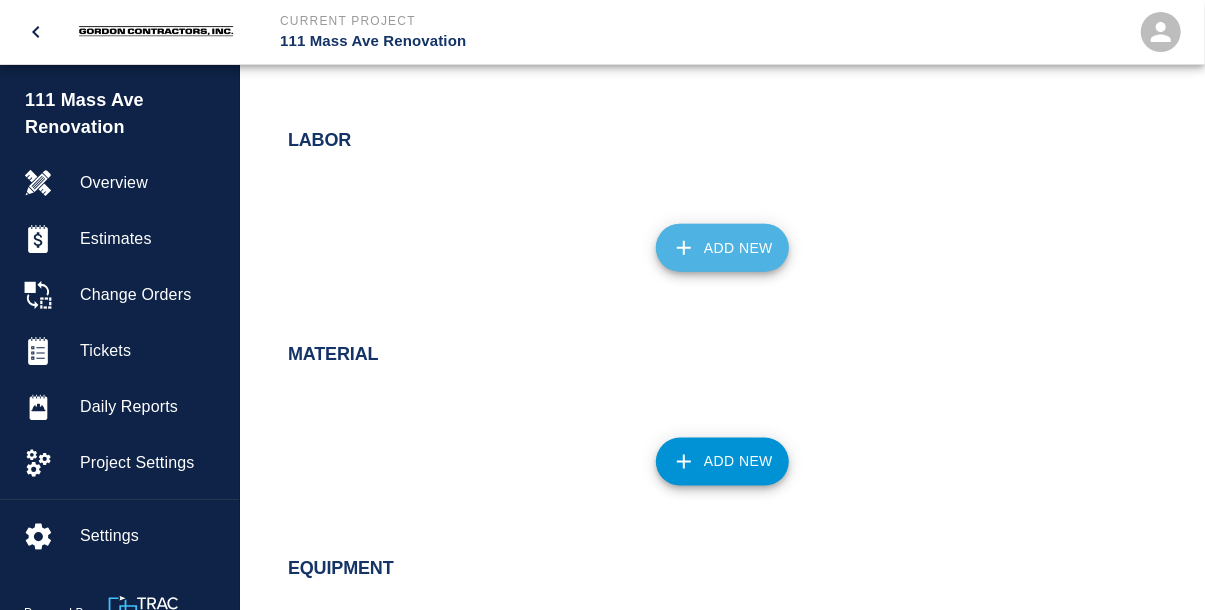 click on "Add New" at bounding box center [722, 248] 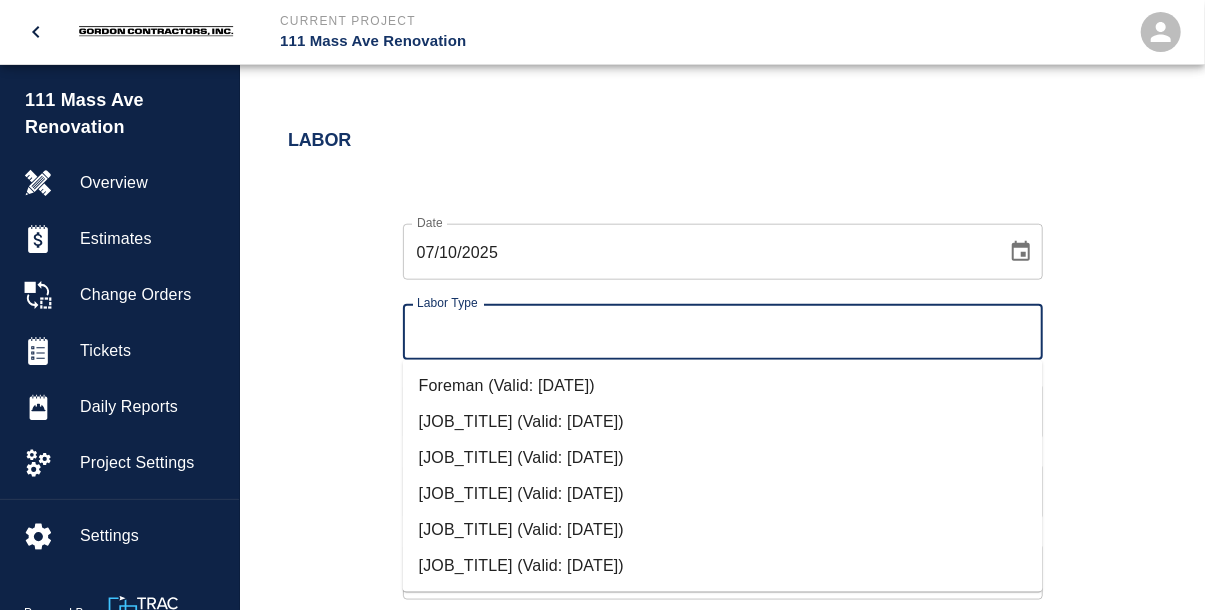 click on "Labor Type" at bounding box center (723, 332) 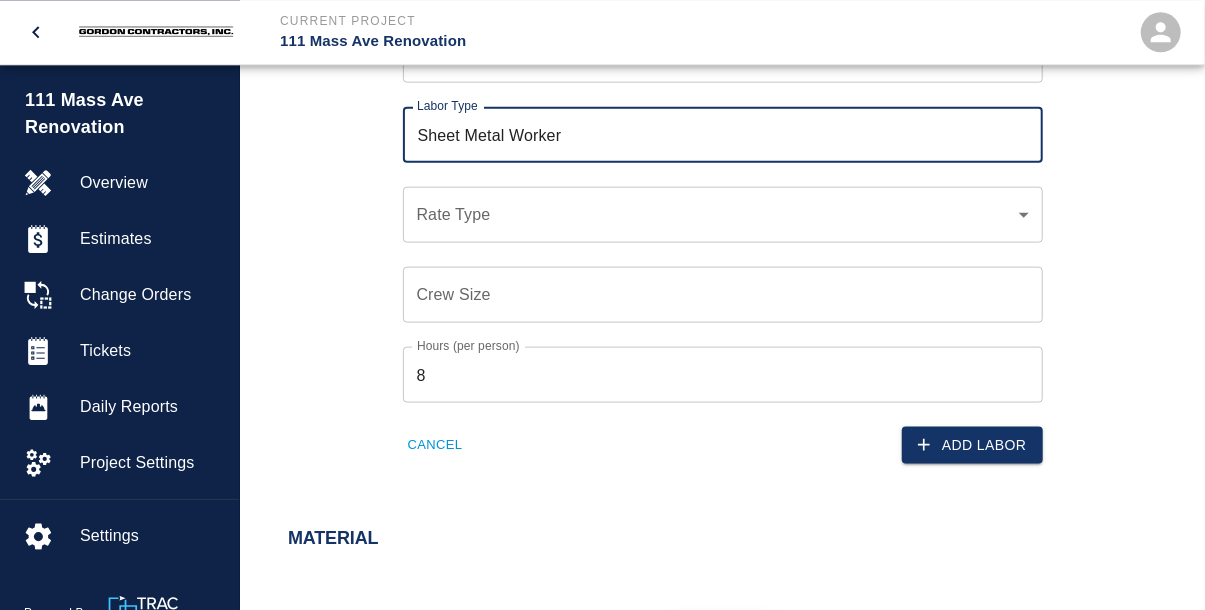 scroll, scrollTop: 1144, scrollLeft: 0, axis: vertical 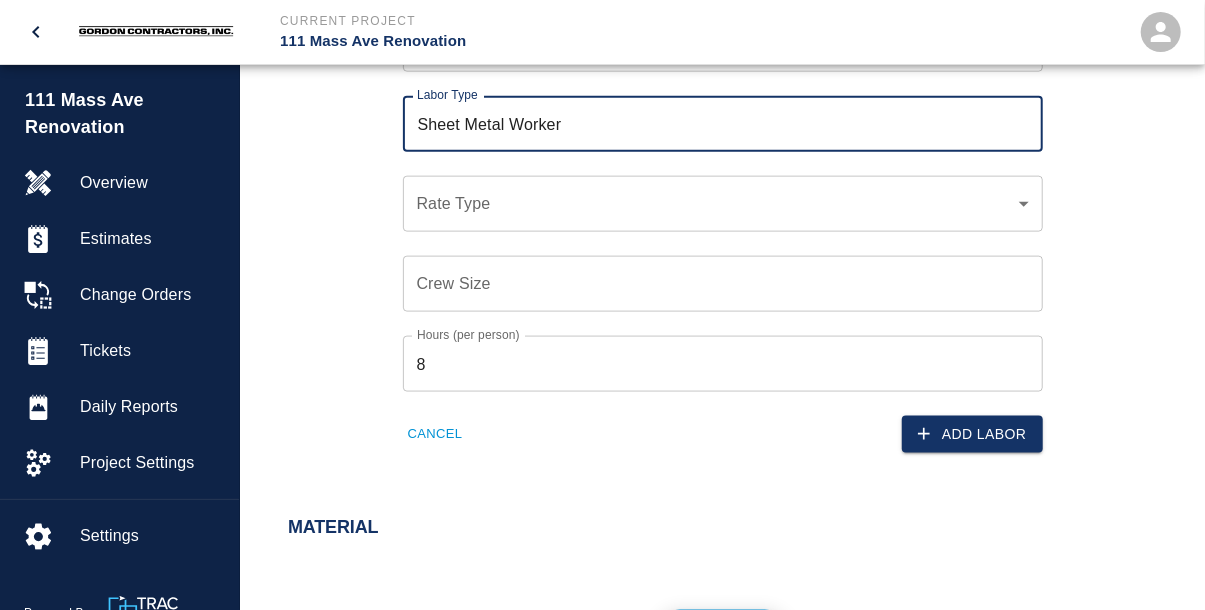 click on "Current Project 111 Mass Ave Renovation Home 111 Mass Ave Renovation Overview Estimates Change Orders Tickets Daily Reports Project Settings Settings Powered By Terms of Service  |  Privacy Policy Add Ticket Ticket Number Ticket Number PCO Number 043 PCO Number Start Date  07/10/2025 Start Date  End Date 07/10/2025 End Date Work Description Rework Thru wall flashings at grade x Work Description Notes x Notes Subject PCI 499 Flashing Work Subject Invoice Number Invoice Number Invoice Date Invoice Date Upload Attachments (0.1MB of 50MB limit) Choose file PCI 499 PIC 02.jpg Upload Another File Add Costs Labor Date 07/10/2025 Date Labor Type Sheet Metal Worker Labor Type Rate Type ​ Rate Type Crew Size Crew Size Hours (per person) 8 Hours (per person) Cancel Add Labor Material Add New Equipment Add New Cancel Create Ticket [FIRST] [LAST] [EMAIL] Integrations Edit Profile Logout $18k" at bounding box center (602, -839) 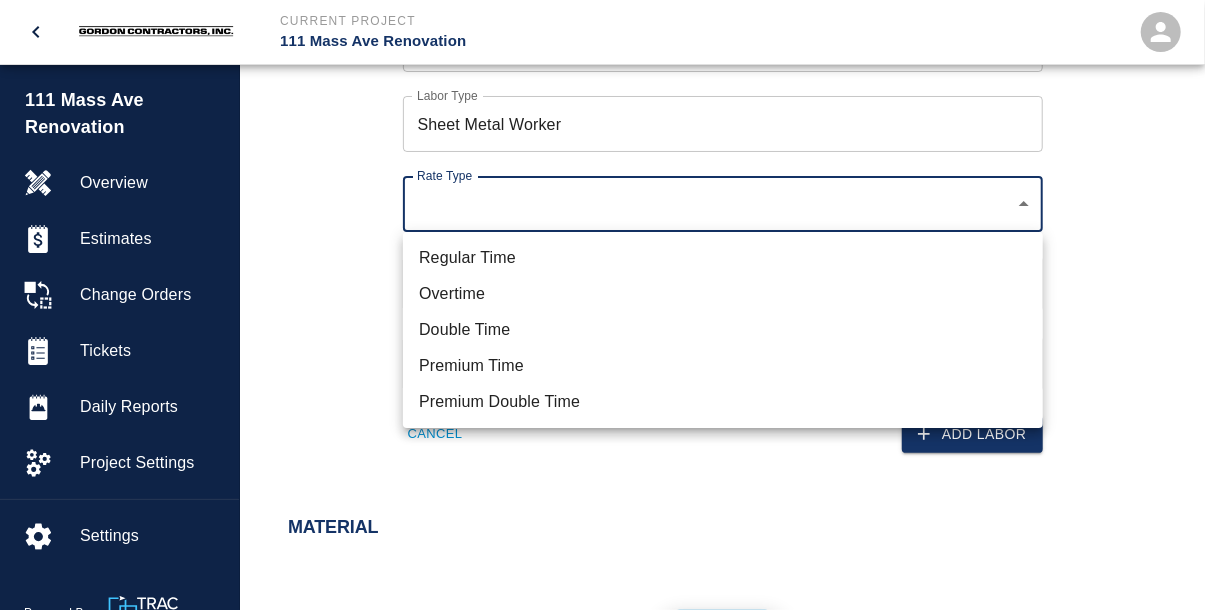 click on "Regular Time" at bounding box center (723, 258) 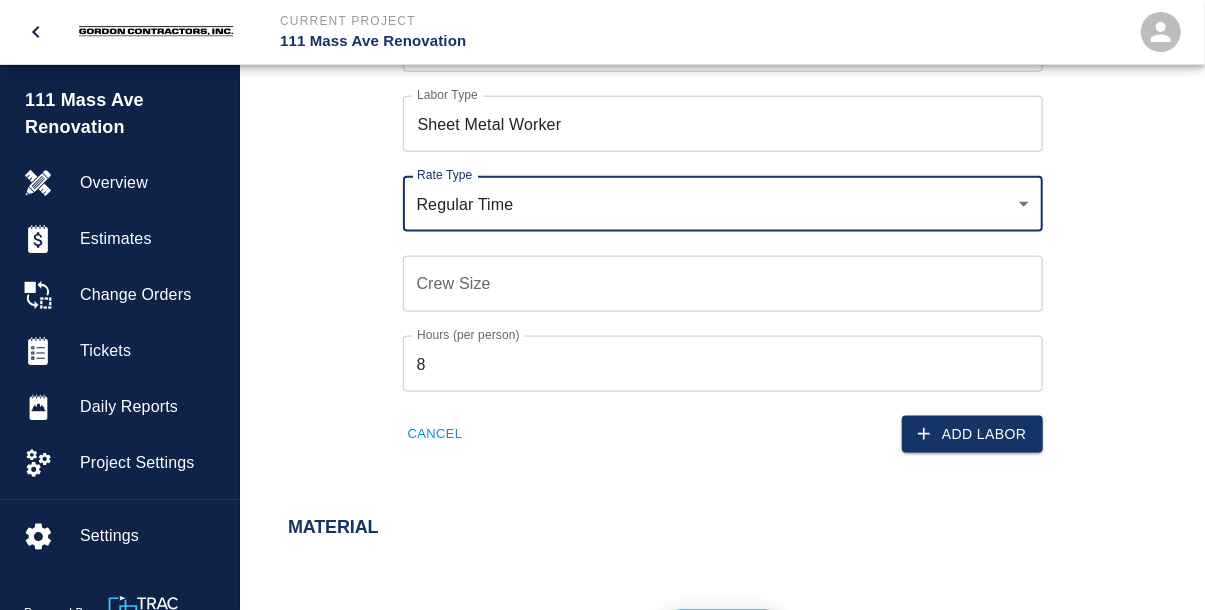 scroll, scrollTop: 1248, scrollLeft: 0, axis: vertical 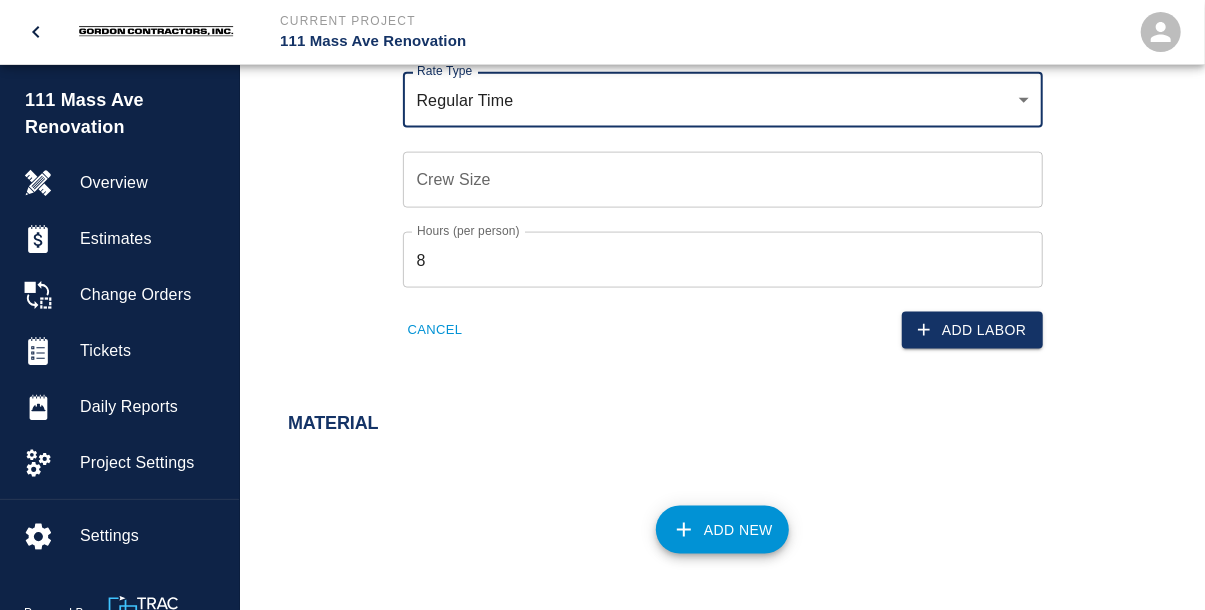 click on "Crew Size" at bounding box center (723, 180) 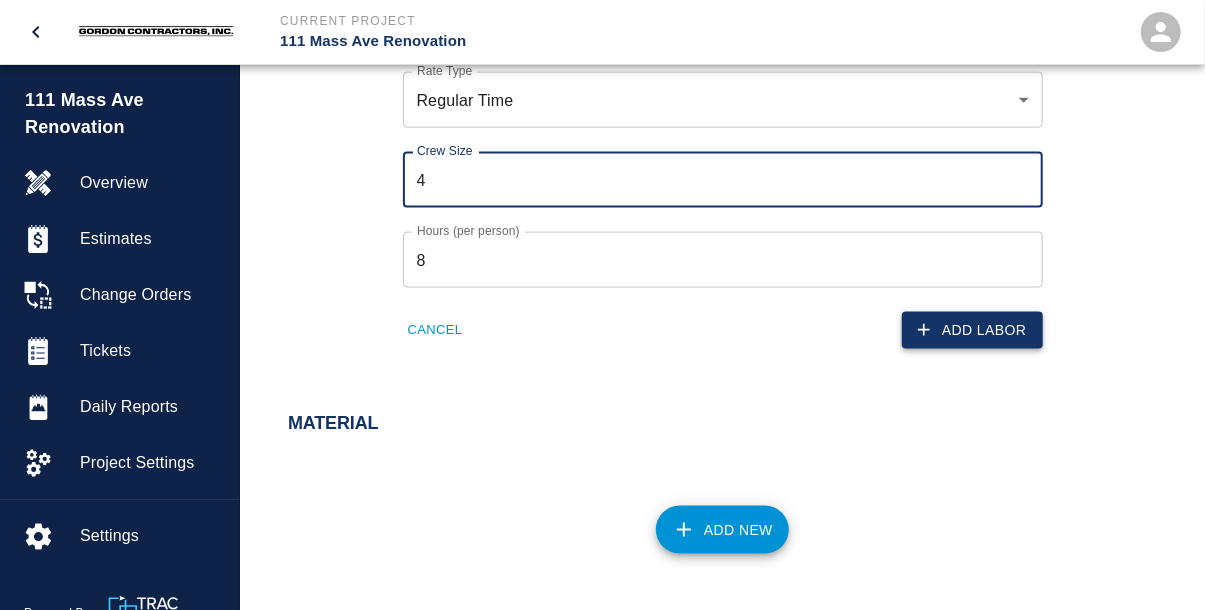 type on "4" 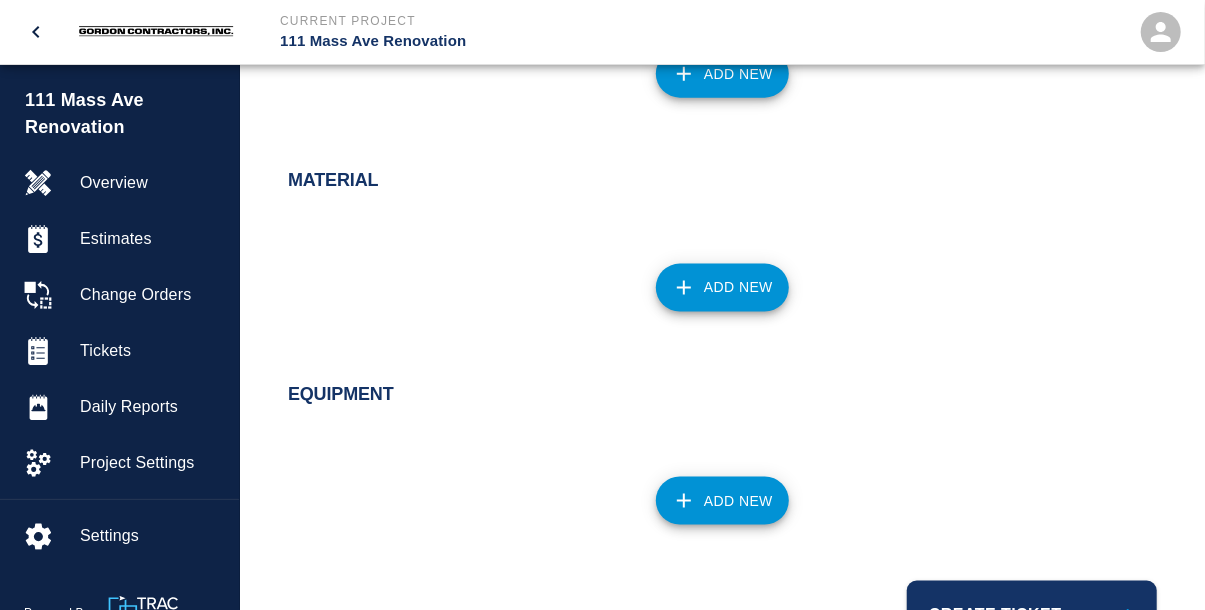 scroll, scrollTop: 1336, scrollLeft: 0, axis: vertical 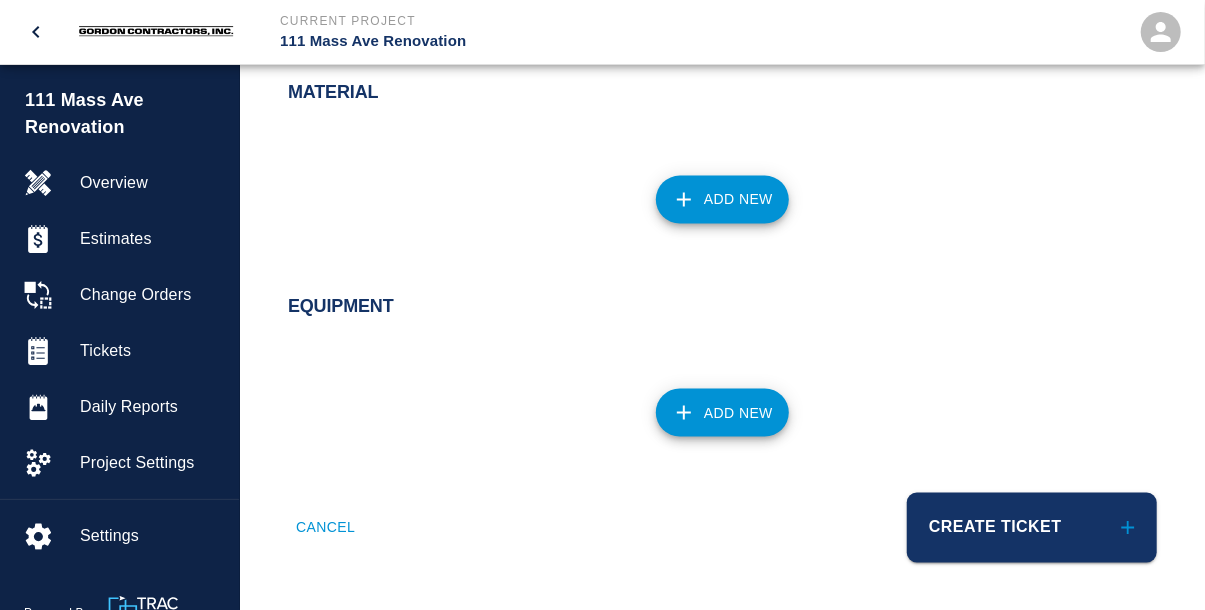 click on "Add New" at bounding box center [722, 200] 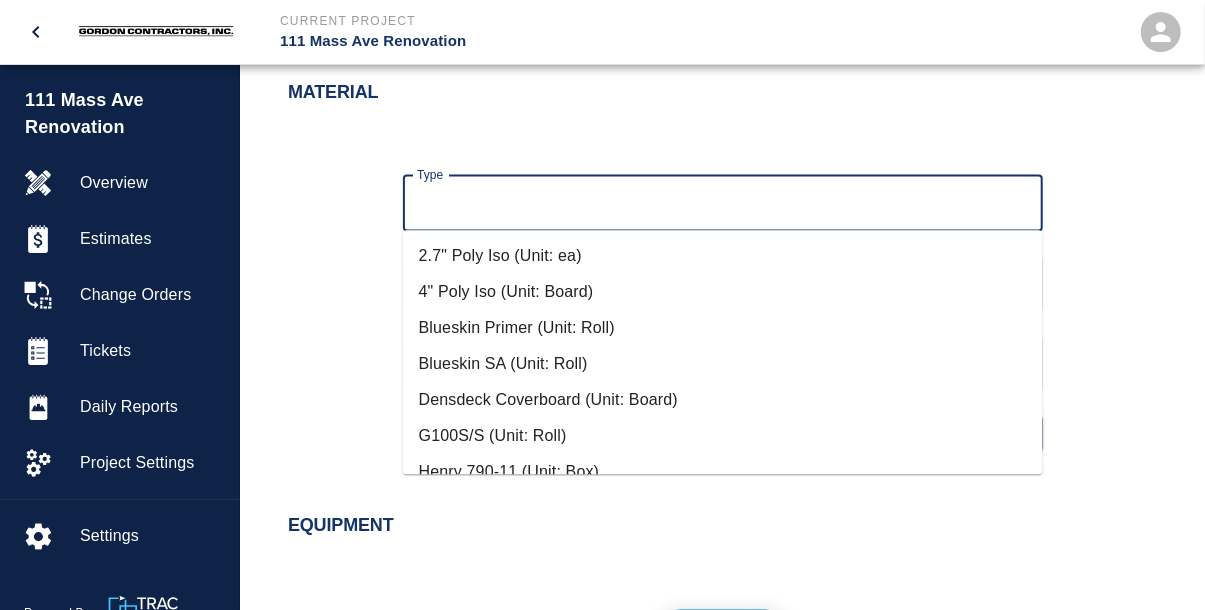 click on "Type" at bounding box center [723, 204] 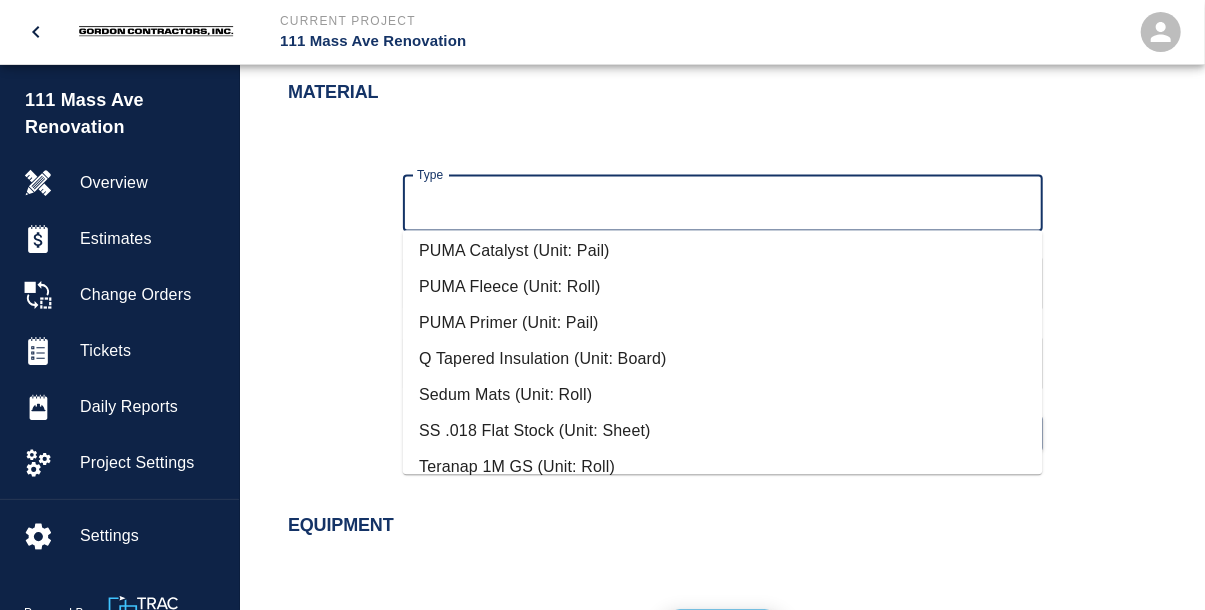 scroll, scrollTop: 924, scrollLeft: 0, axis: vertical 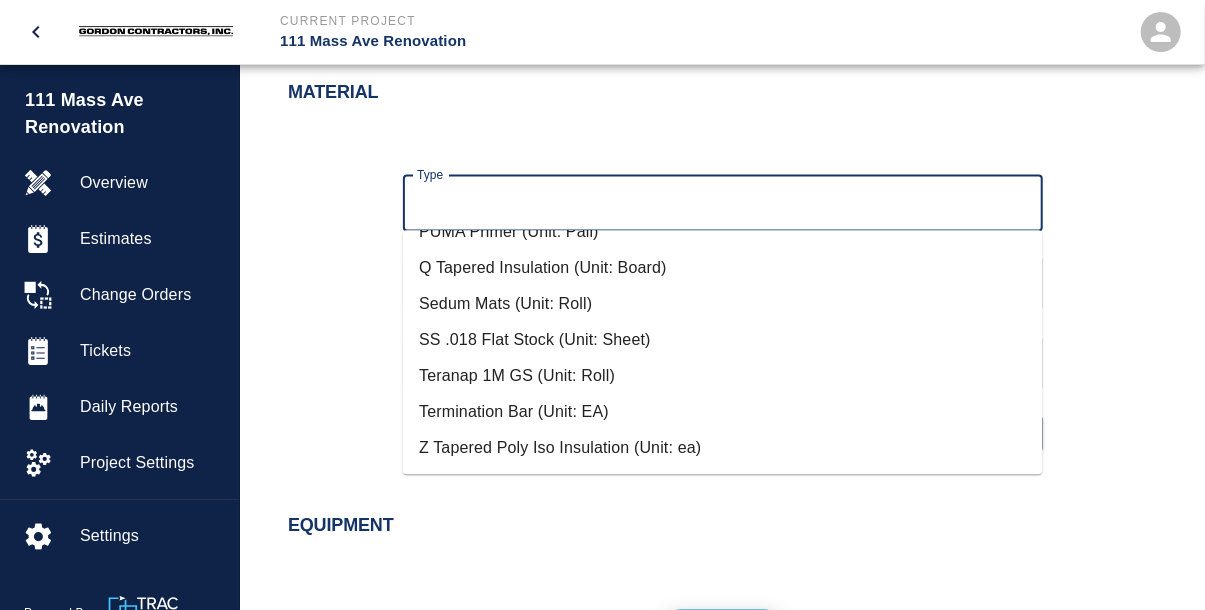 click on "SS .018 Flat Stock (Unit: Sheet)" at bounding box center [723, 341] 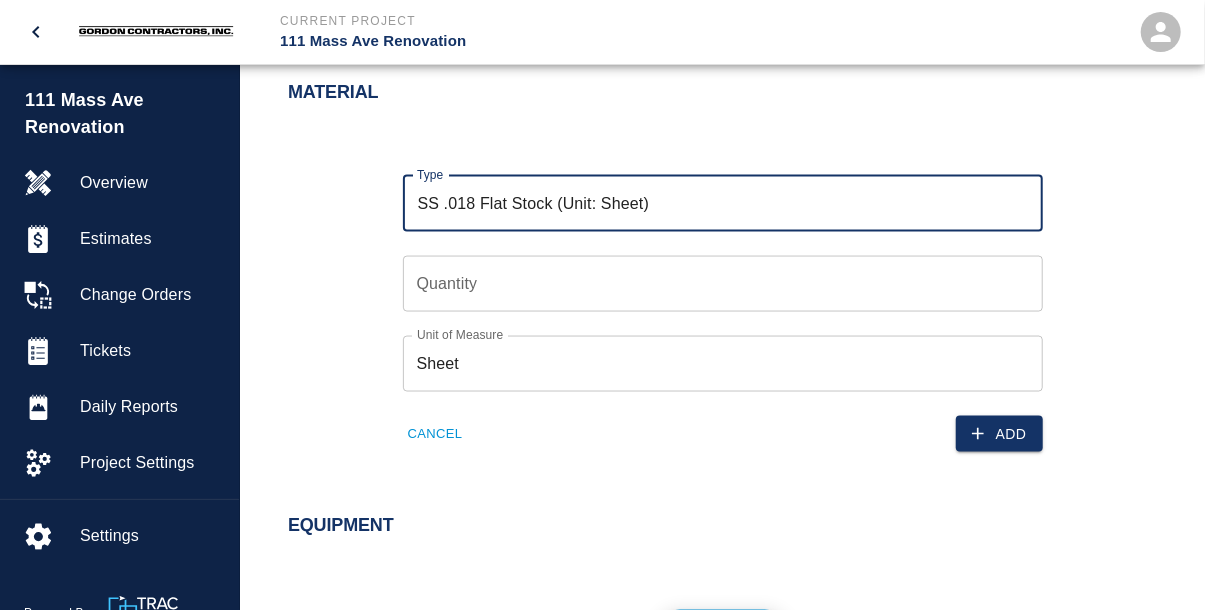 click on "Quantity" at bounding box center (723, 284) 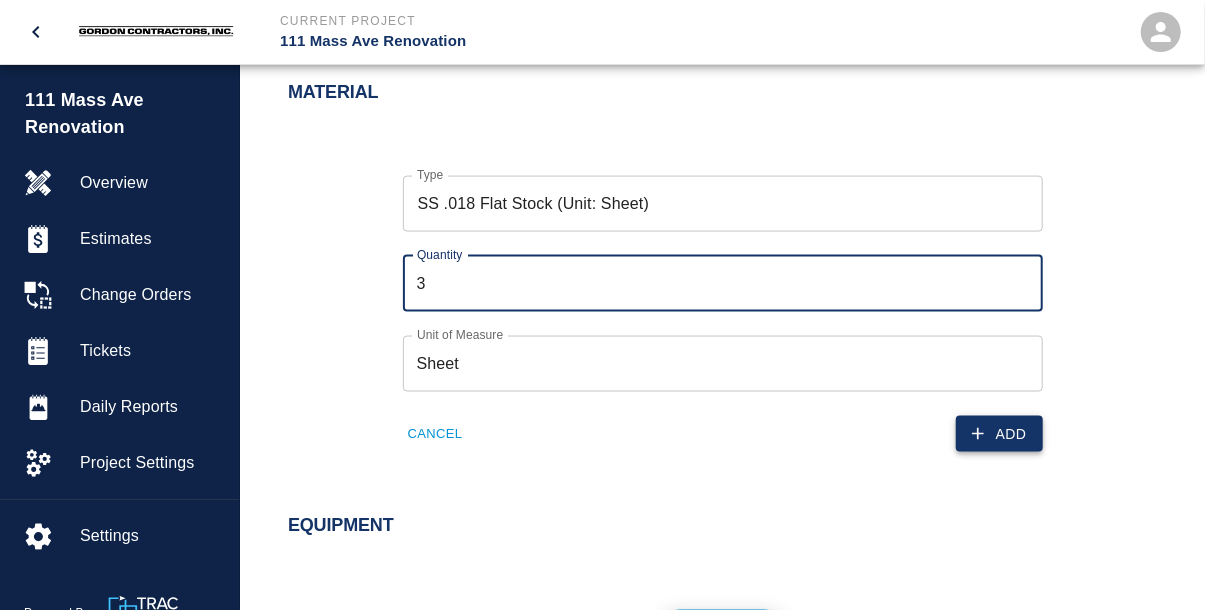 type on "3" 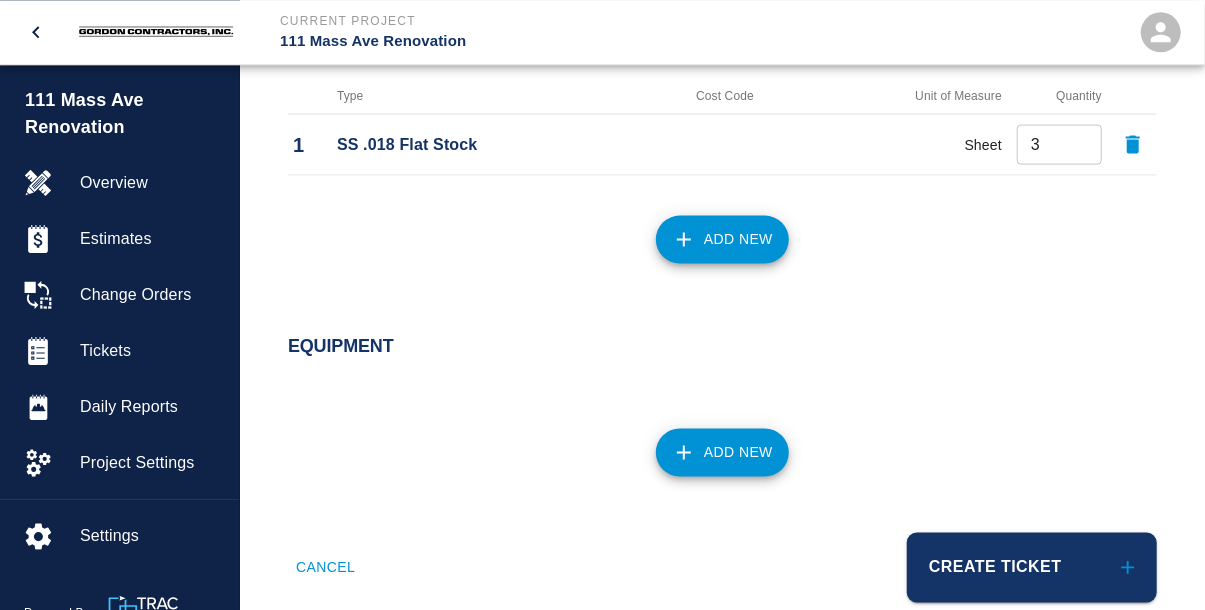 scroll, scrollTop: 1442, scrollLeft: 0, axis: vertical 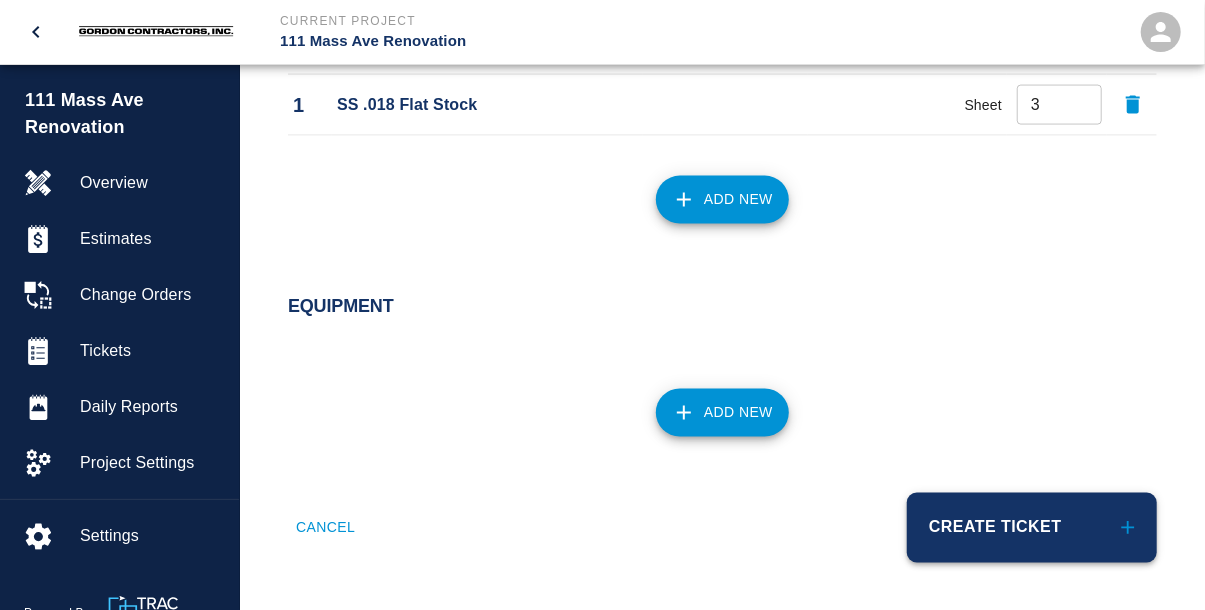 click on "Create Ticket" at bounding box center (1032, 528) 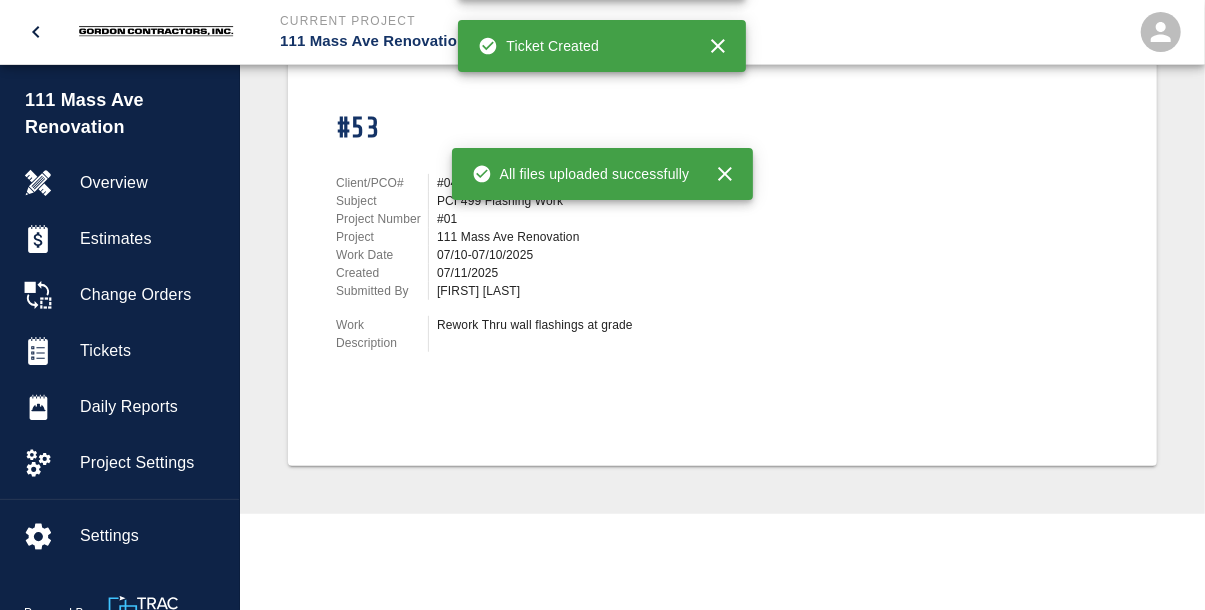 scroll, scrollTop: 0, scrollLeft: 0, axis: both 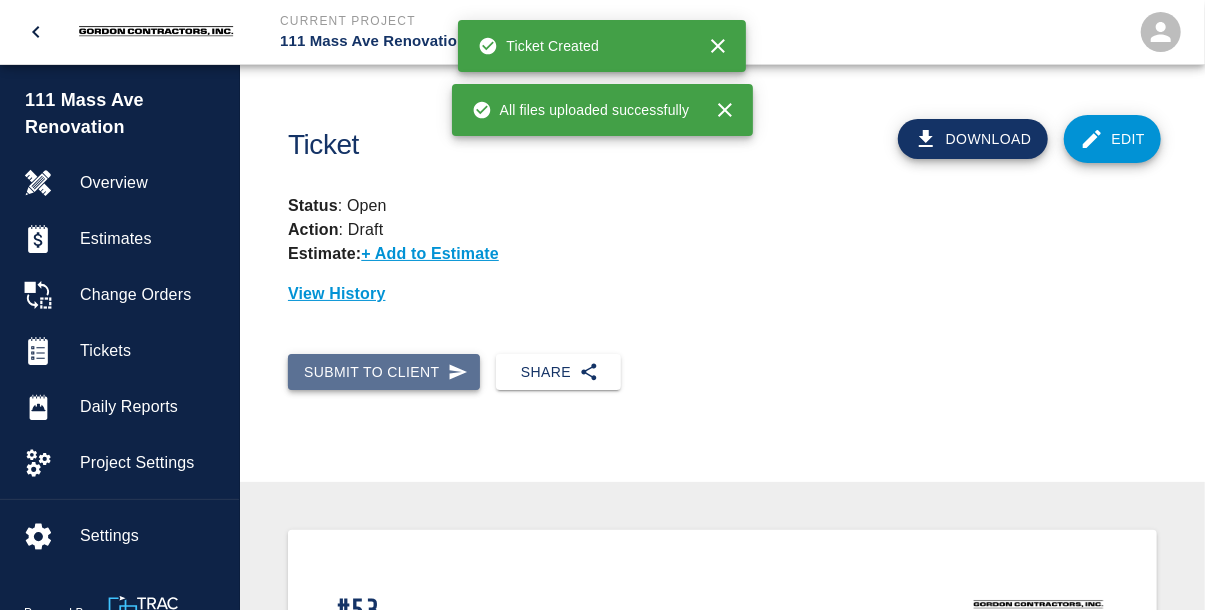 click on "Submit to Client" at bounding box center (384, 372) 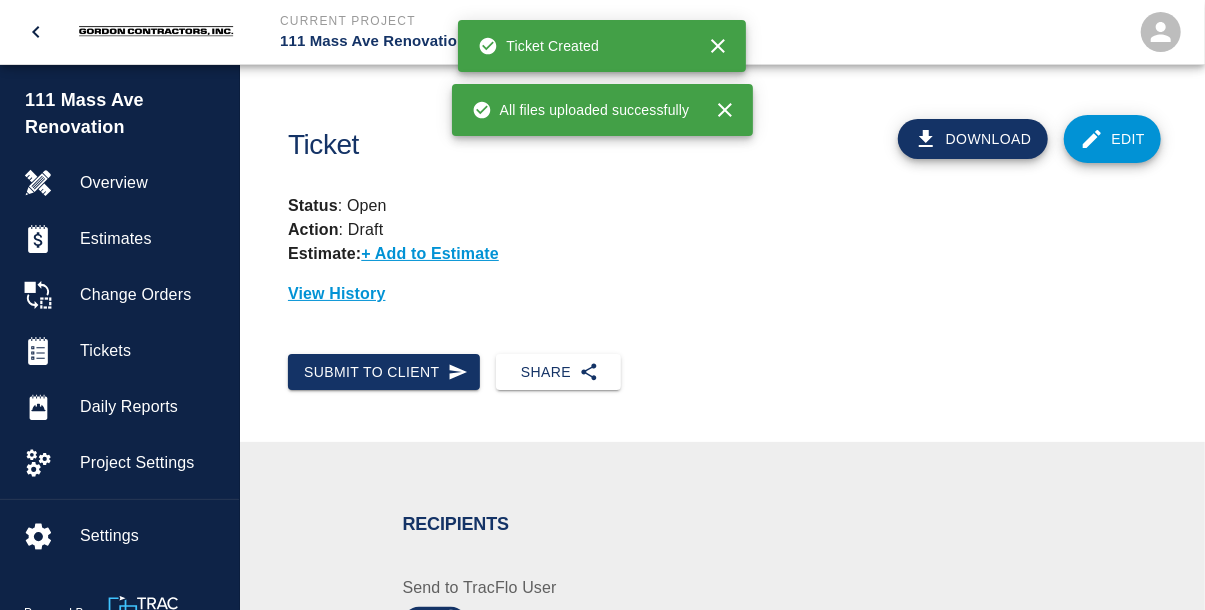 scroll, scrollTop: 312, scrollLeft: 0, axis: vertical 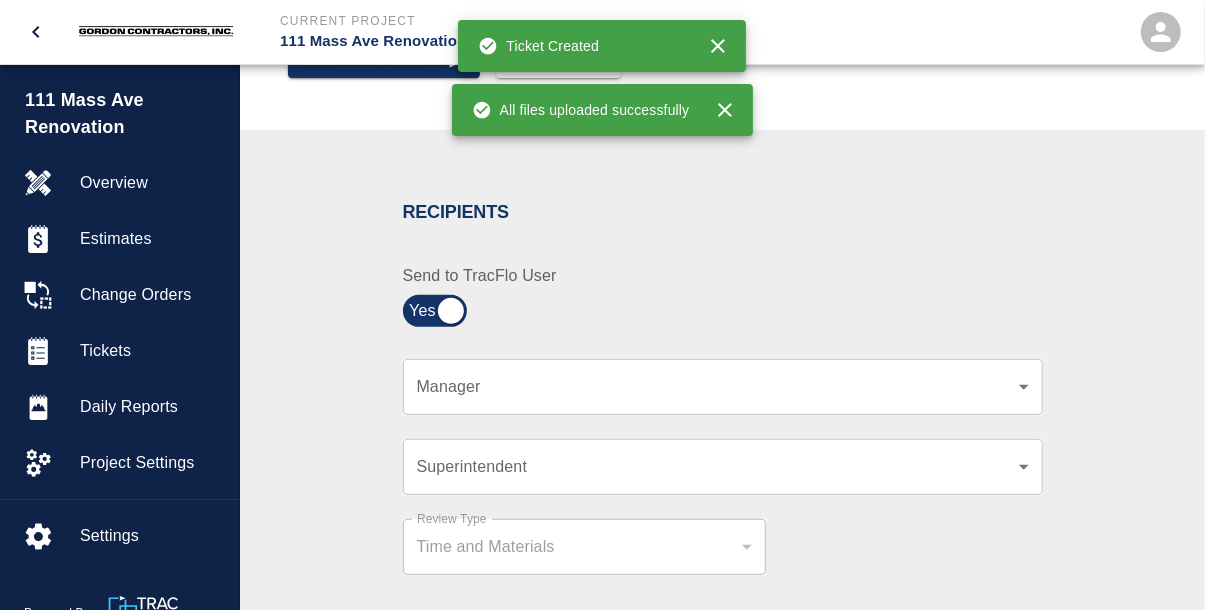 click on "Current Project 111 Mass Ave Renovation Home 111 Mass Ave Renovation Overview Estimates Change Orders Tickets Daily Reports Project Settings Settings Powered By Terms of Service  |  Privacy Policy Ticket Download Edit Status :   Open Action :   Draft Estimate:  + Add to Estimate View History Submit to Client Share Recipients Internal Team ​ Internal Team Notes x Notes Cancel Send Recipients Send to TracFlo User Manager ​ Manager Superintendent ​ Superintendent Review Type Time and Materials tm Review Type Send me a copy Notes x Notes Upload Attachments (10MB limit) Choose file No file chosen Upload Another File Cancel Send Request Time and Material Revision Notes   * x Notes   * Upload Attachments (10MB limit) Choose file No file chosen Upload Another File Cancel Send Time and Materials Reject Notes   * x Notes   * Upload Attachments (10MB limit) Choose file No file chosen Upload Another File Cancel Send Approve Ticket Time and Materials Signature Clear Notes x Notes Choose file No file chosen" at bounding box center (602, -7) 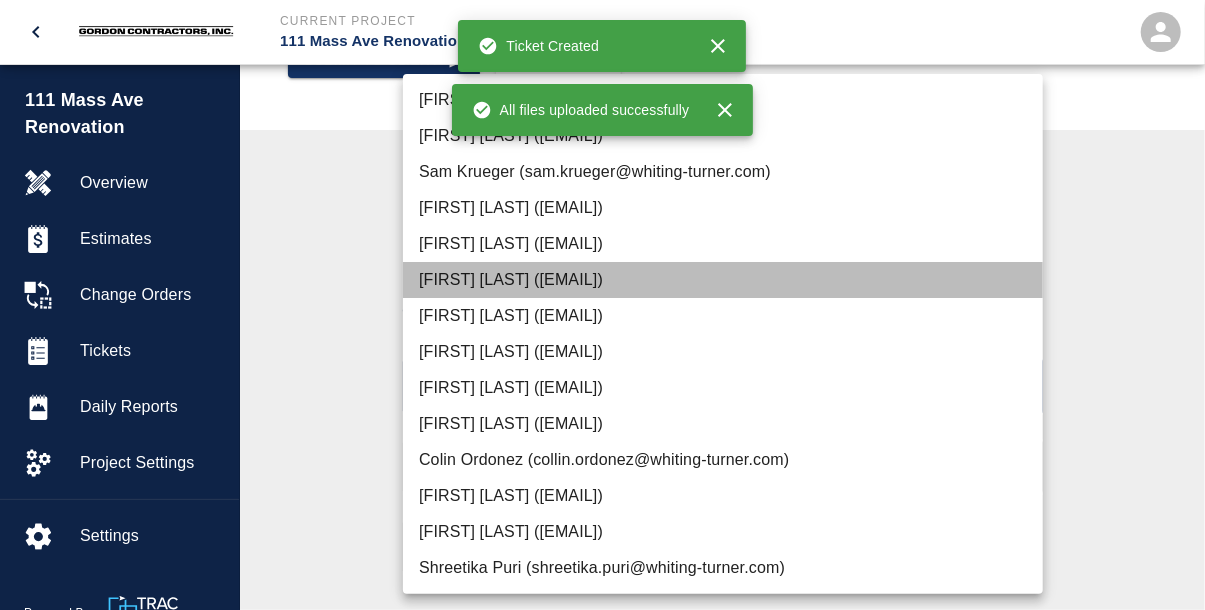 click on "[FIRST] [LAST] ([EMAIL])" at bounding box center [723, 280] 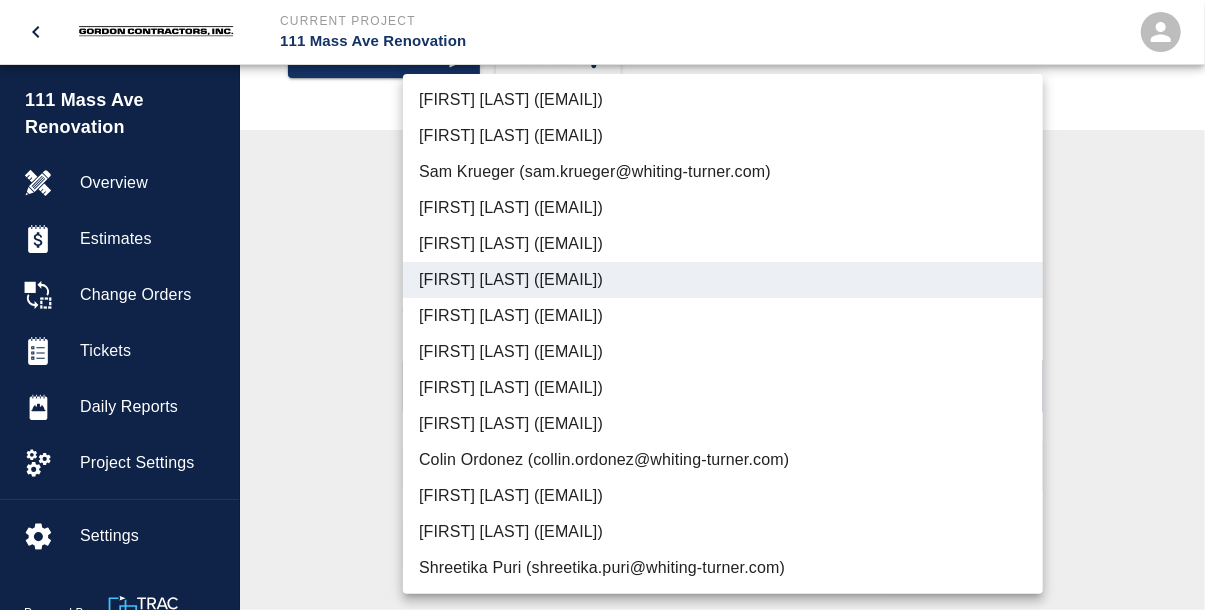 click at bounding box center [602, 305] 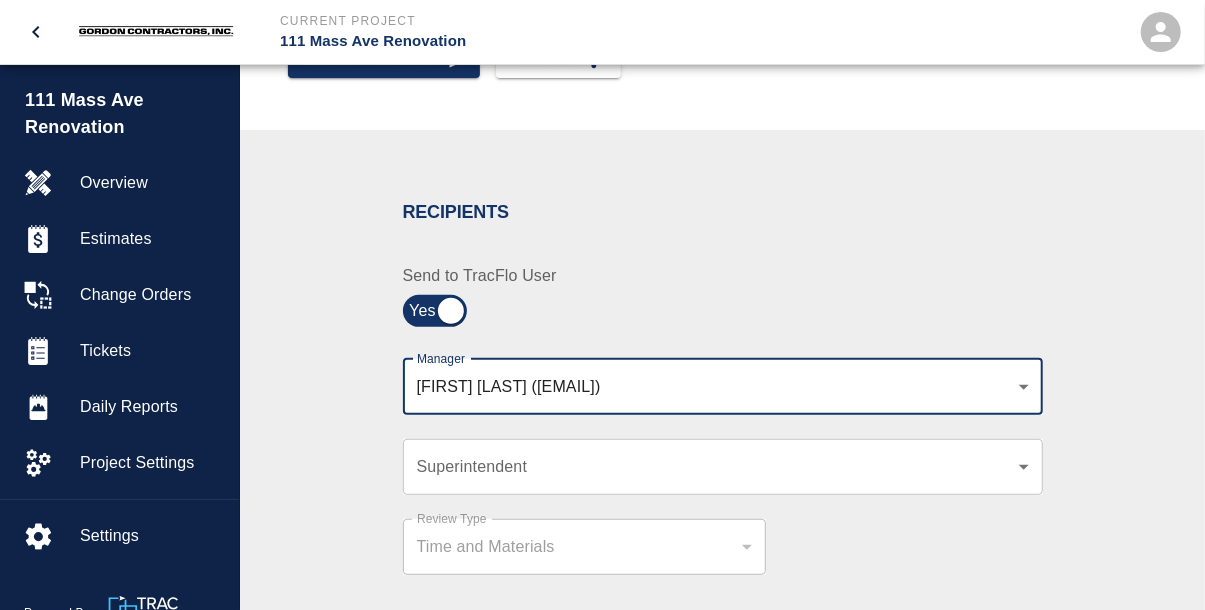 click on "Current Project 111 Mass Ave Renovation Home 111 Mass Ave Renovation Overview Estimates Change Orders Tickets Daily Reports Project Settings Settings Powered By Terms of Service  |  Privacy Policy Ticket Download Edit Status :   Open Action :   Draft Estimate:  + Add to Estimate View History Submit to Client Share Recipients Internal Team ​ Internal Team Notes x Notes Cancel Send Recipients Send to TracFlo User Manager [FIRST] [LAST] ([EMAIL]) e78ae711-0fd6-4e18-bb8b-b399932e647c Manager Superintendent ​ Superintendent Review Type Time and Materials tm Review Type Send me a copy Notes x Notes Upload Attachments (10MB limit) Choose file No file chosen Upload Another File Cancel Send Request Time and Material Revision Notes   * x Notes   * Upload Attachments (10MB limit) Choose file No file chosen Upload Another File Cancel Send Time and Materials Reject Notes   * x Notes   * Upload Attachments (10MB limit) Choose file No file chosen Upload Another File Cancel Send Signature x *" at bounding box center (602, -7) 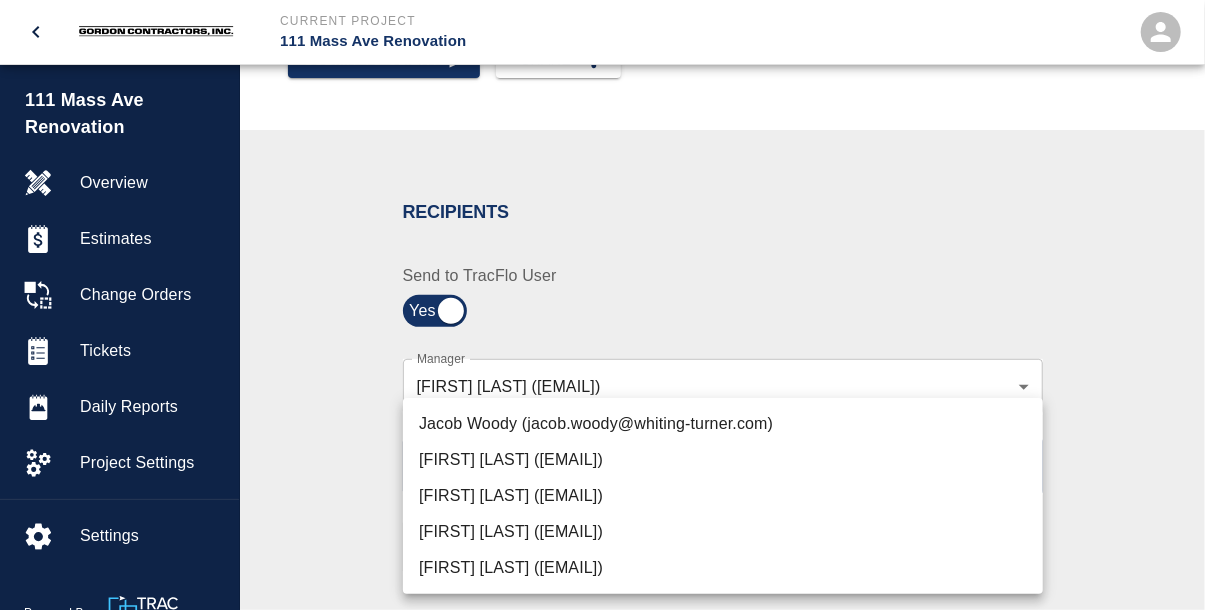 click on "[FIRST] [LAST] ([EMAIL])" at bounding box center [723, 568] 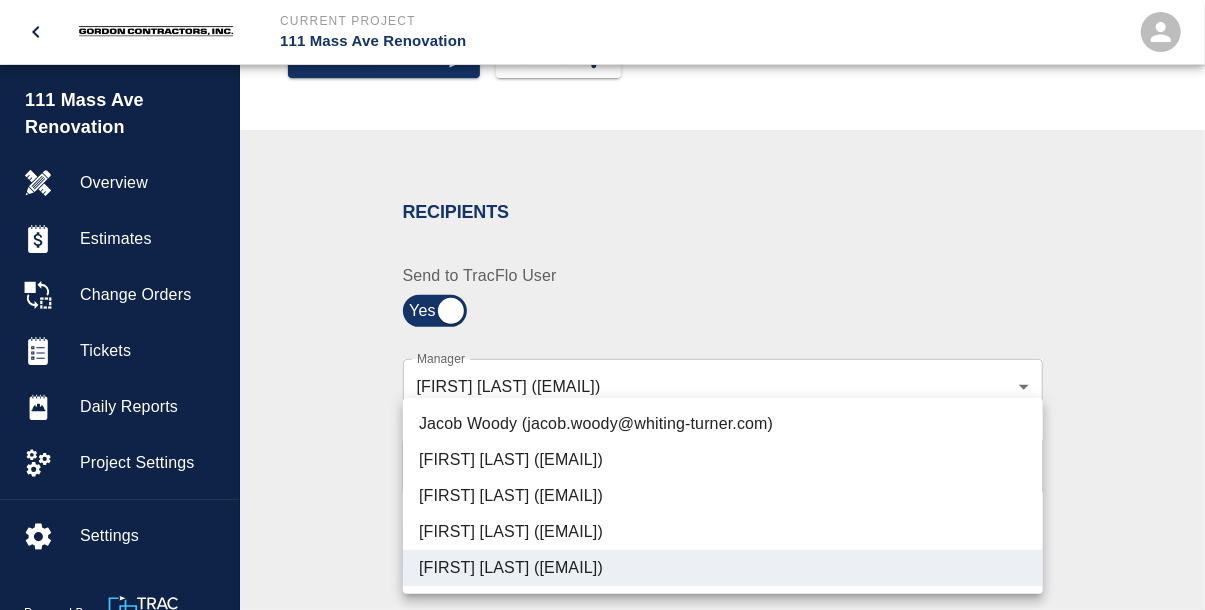 click at bounding box center [602, 305] 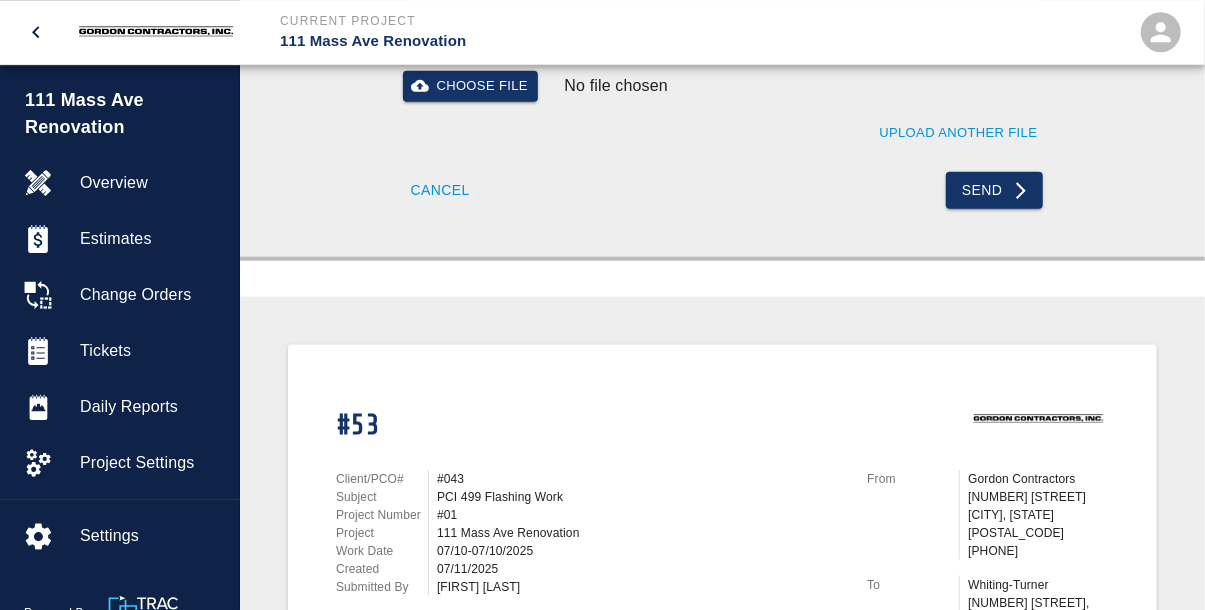 scroll, scrollTop: 1040, scrollLeft: 0, axis: vertical 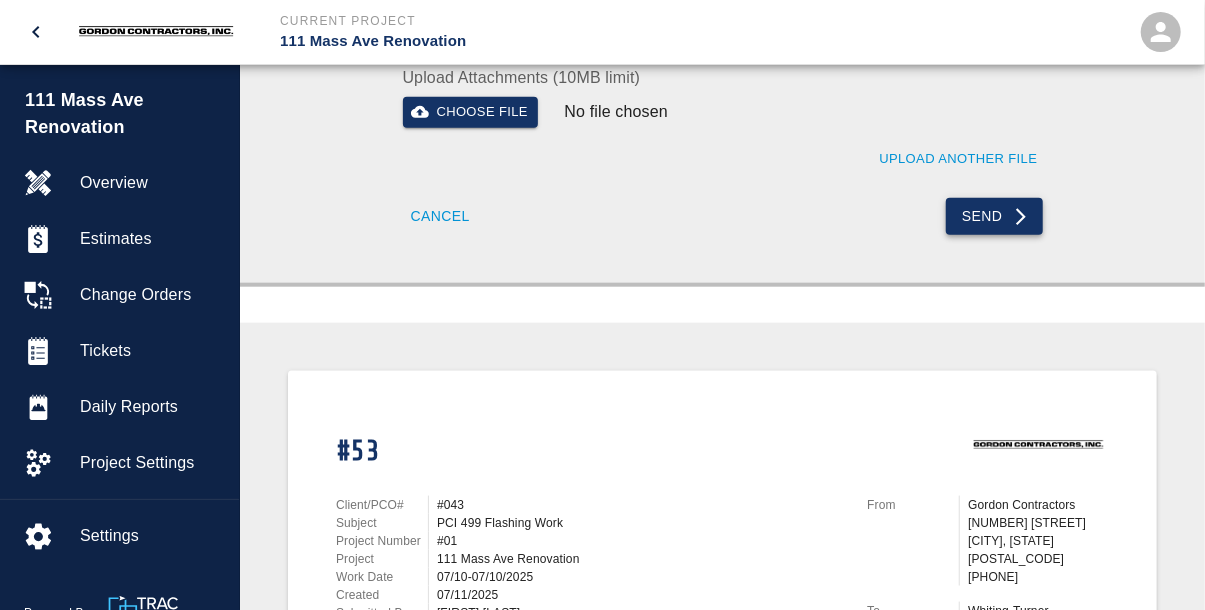click on "Send" at bounding box center (994, 216) 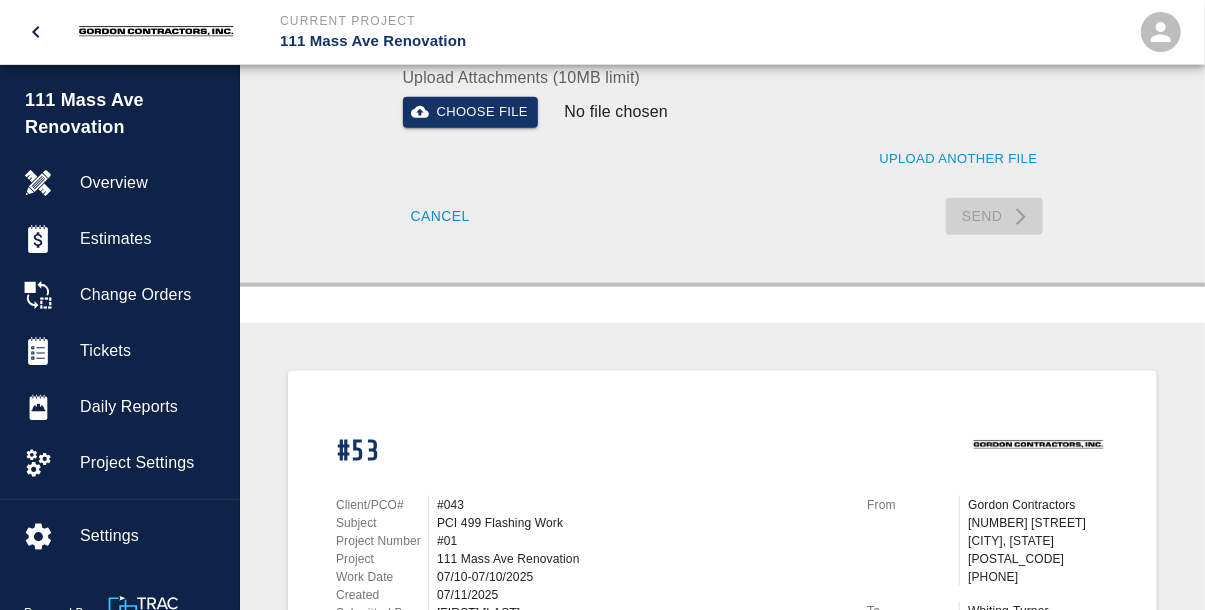 type 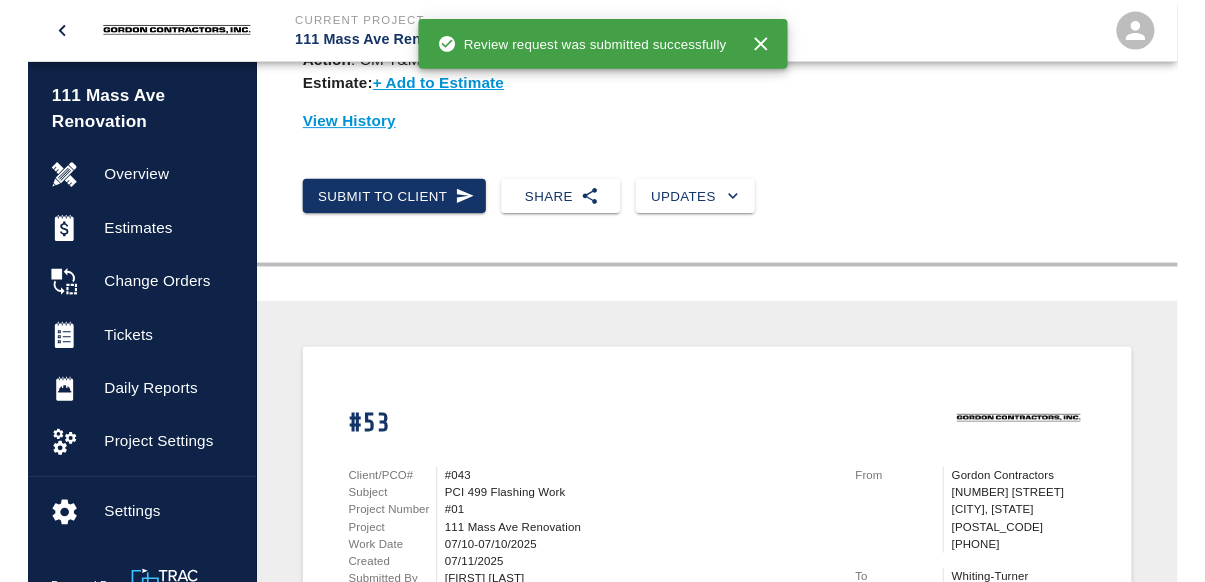 scroll, scrollTop: 163, scrollLeft: 0, axis: vertical 